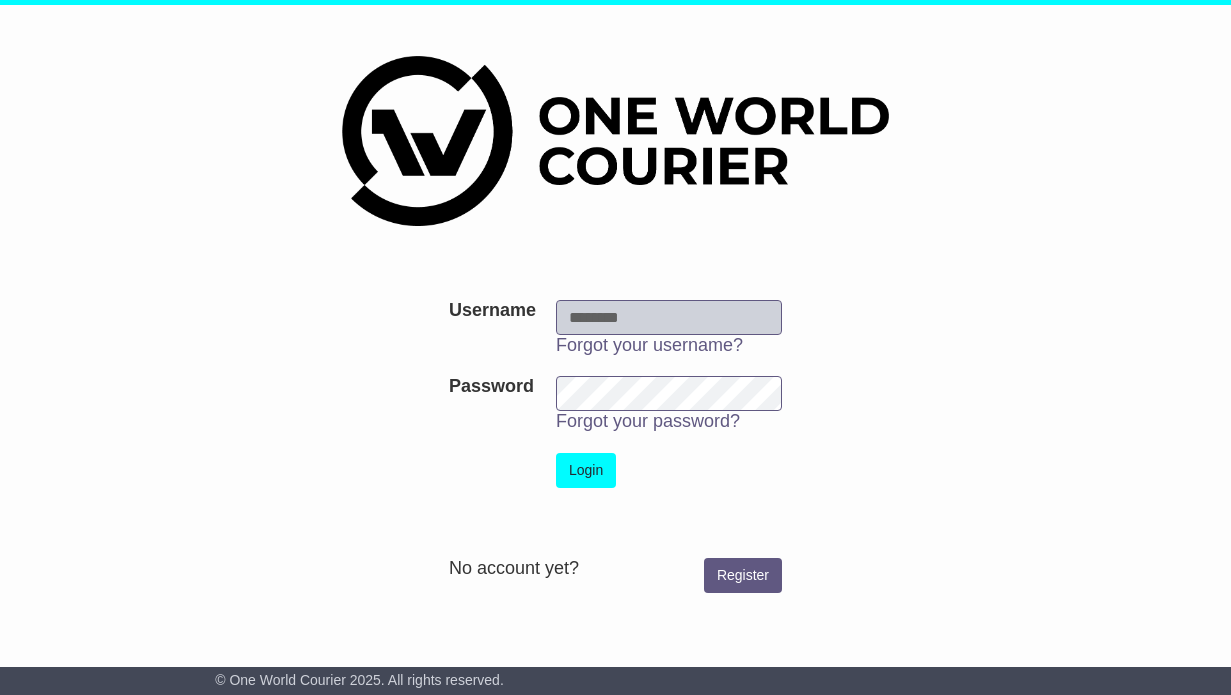 click on "Username" at bounding box center (669, 317) 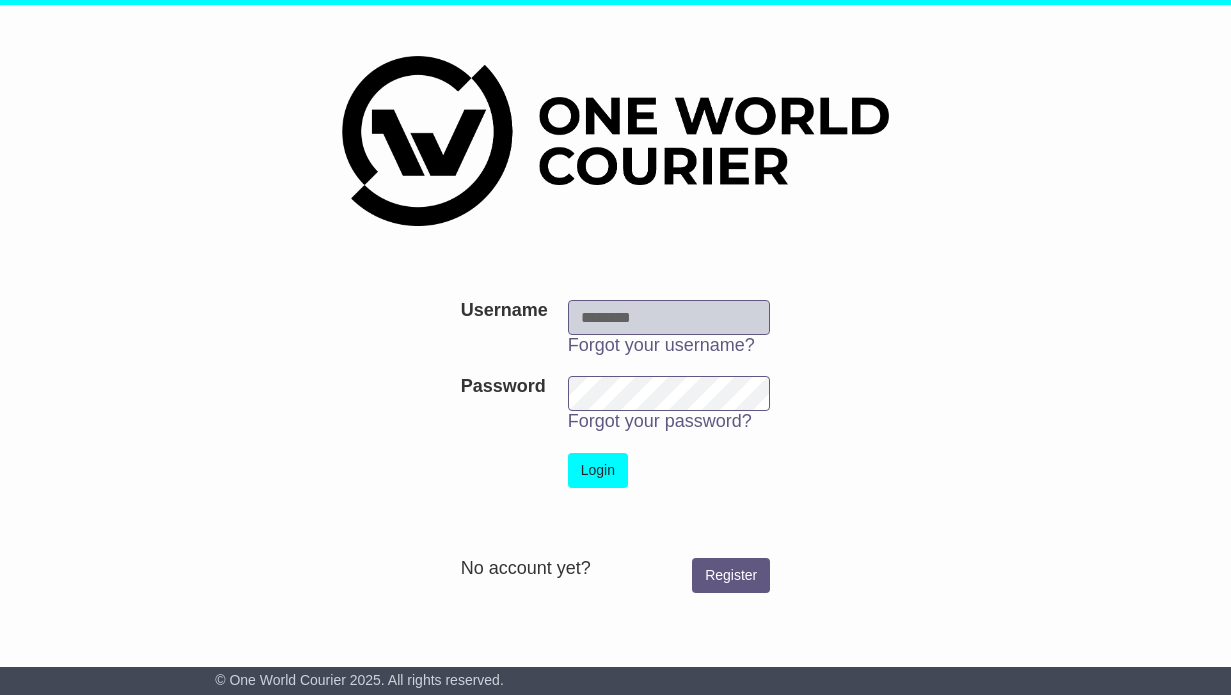 scroll, scrollTop: 0, scrollLeft: 0, axis: both 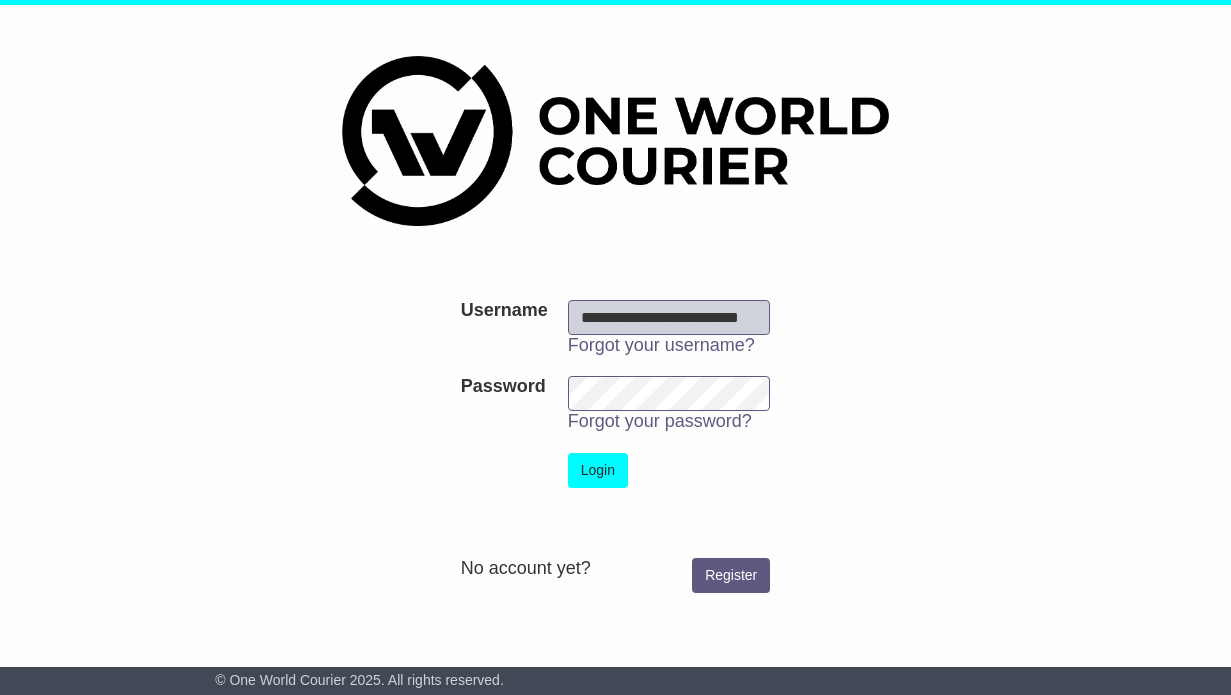 type on "**********" 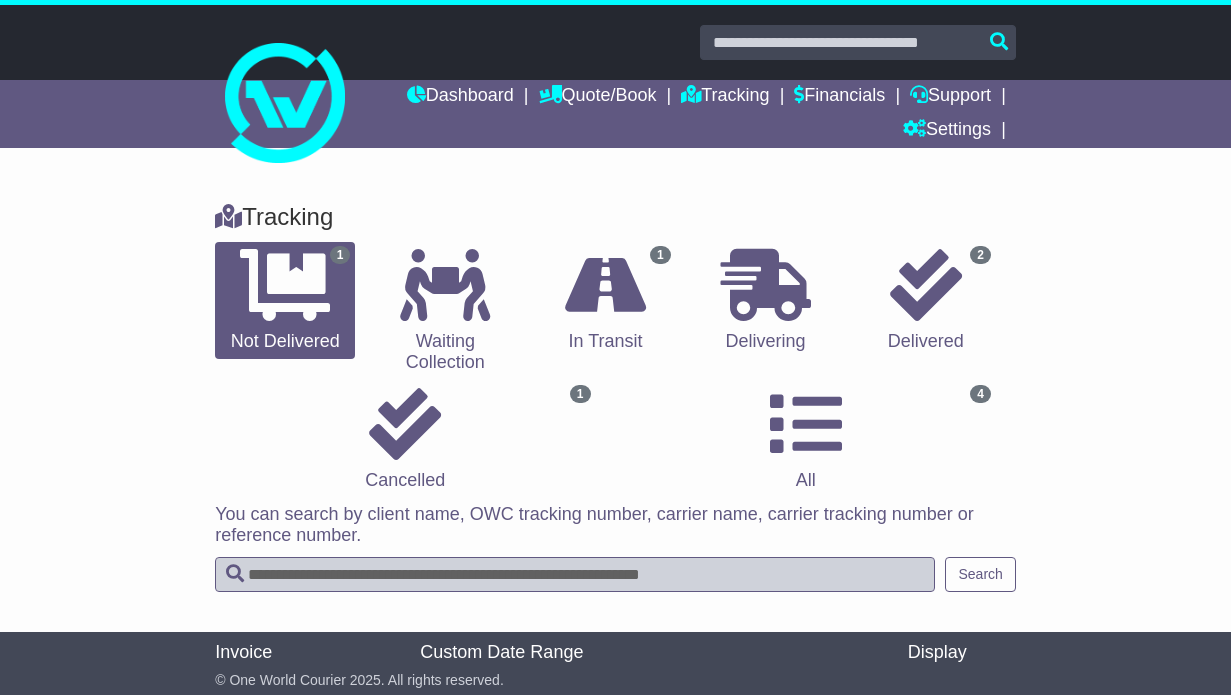 scroll, scrollTop: 0, scrollLeft: 0, axis: both 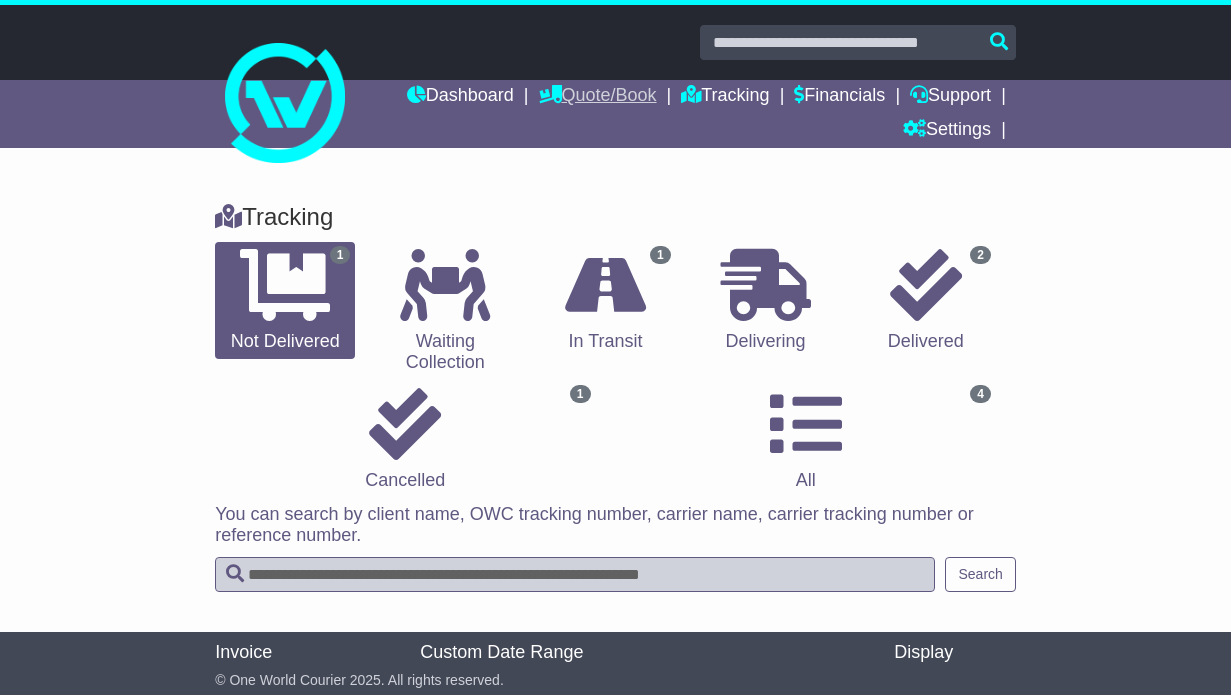 click on "Quote/Book" at bounding box center (598, 97) 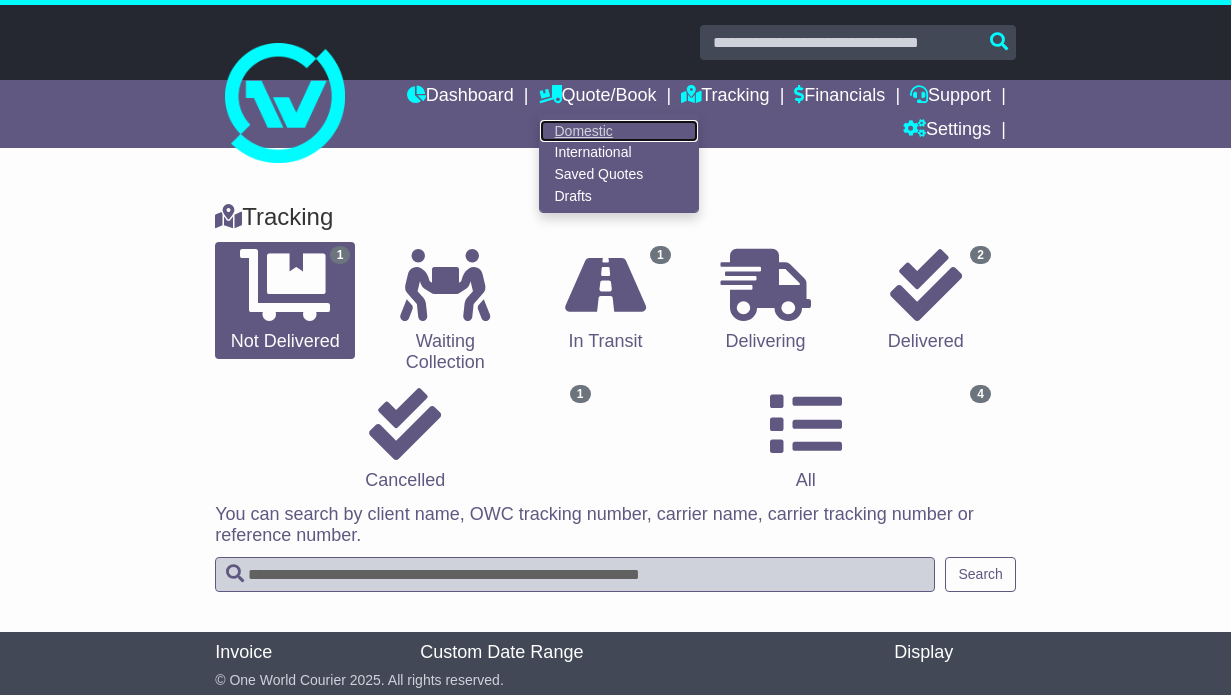 click on "Domestic" at bounding box center [619, 131] 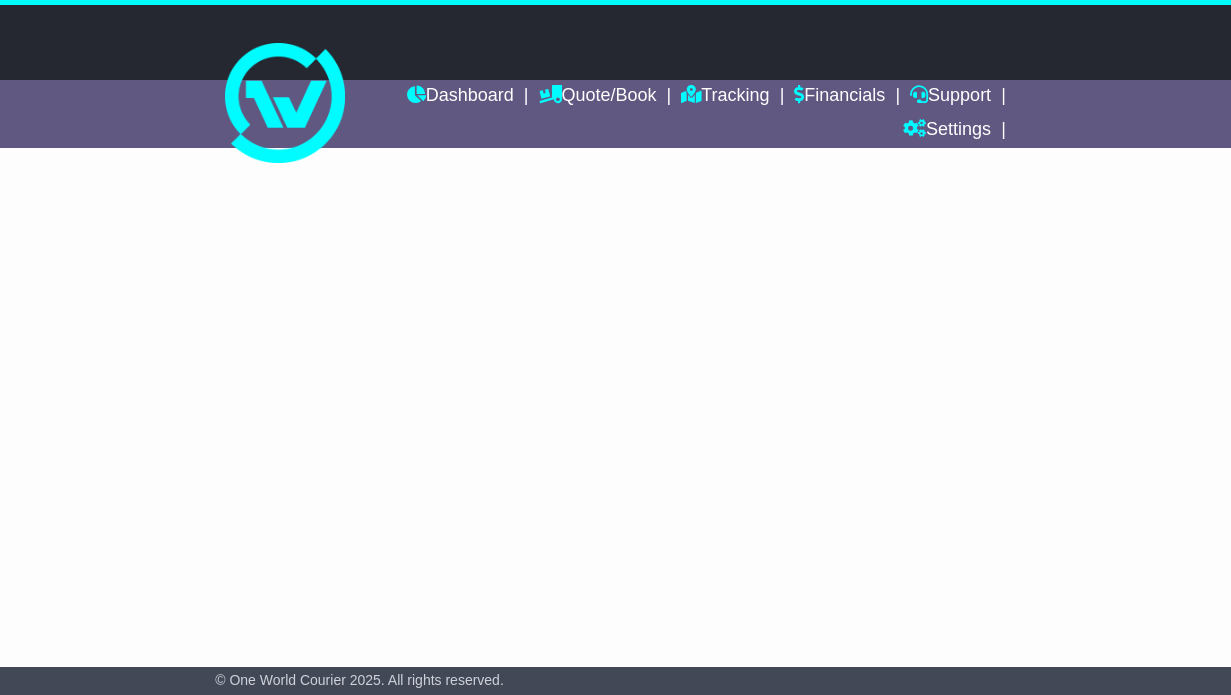 scroll, scrollTop: 0, scrollLeft: 0, axis: both 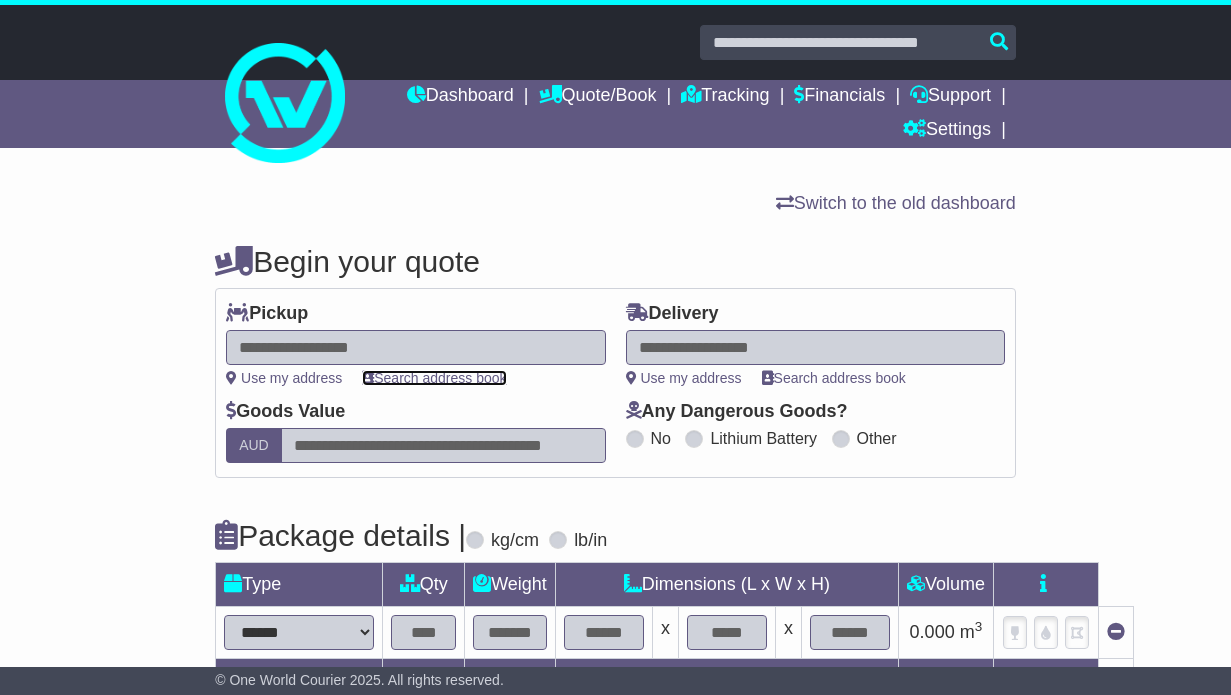 click on "Search address book" at bounding box center [434, 378] 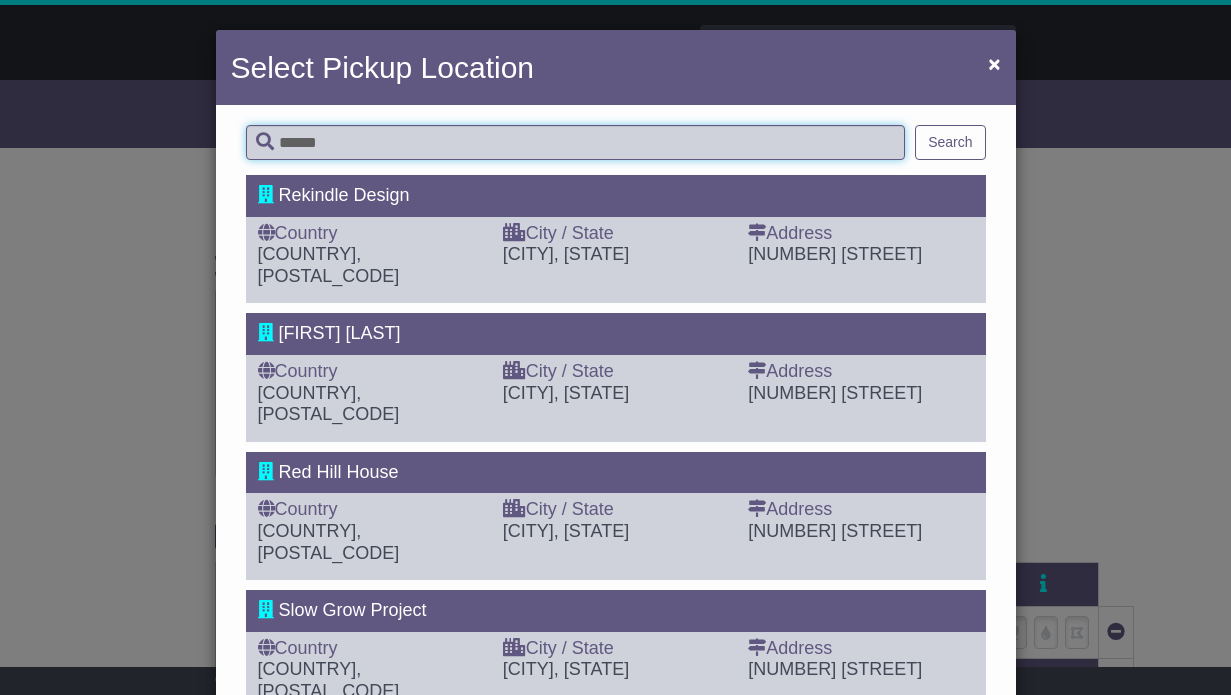 click at bounding box center (576, 142) 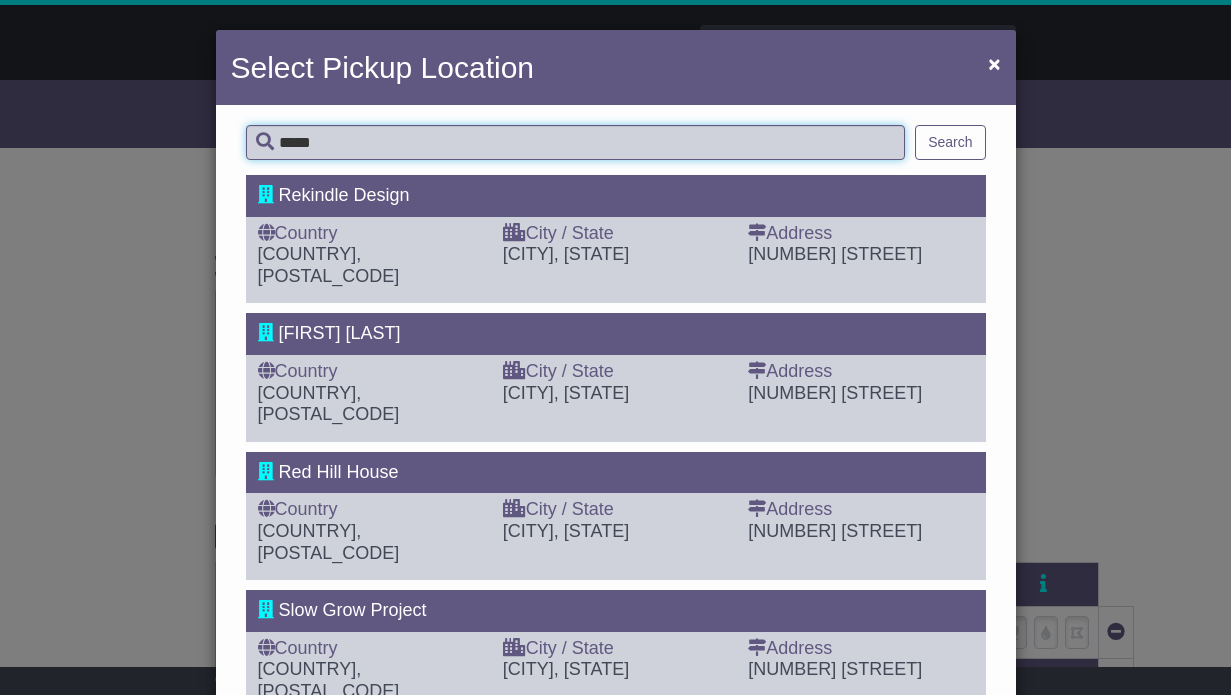 type on "*****" 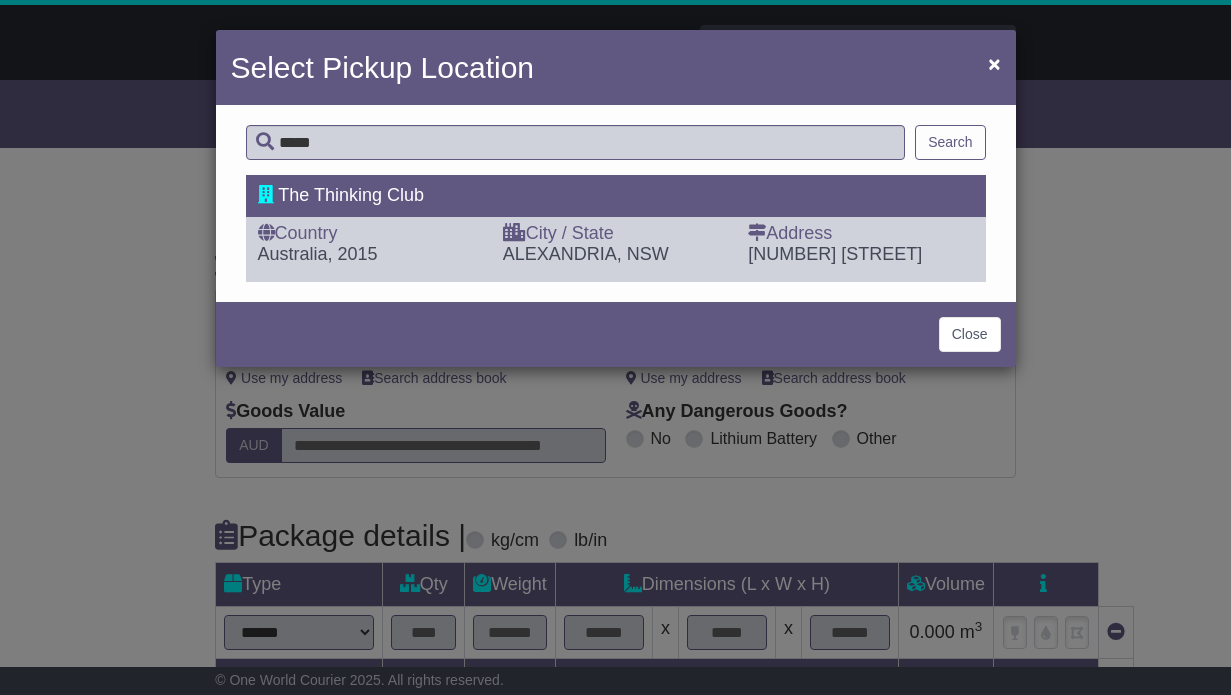 click on "Australia, 2015" at bounding box center [370, 255] 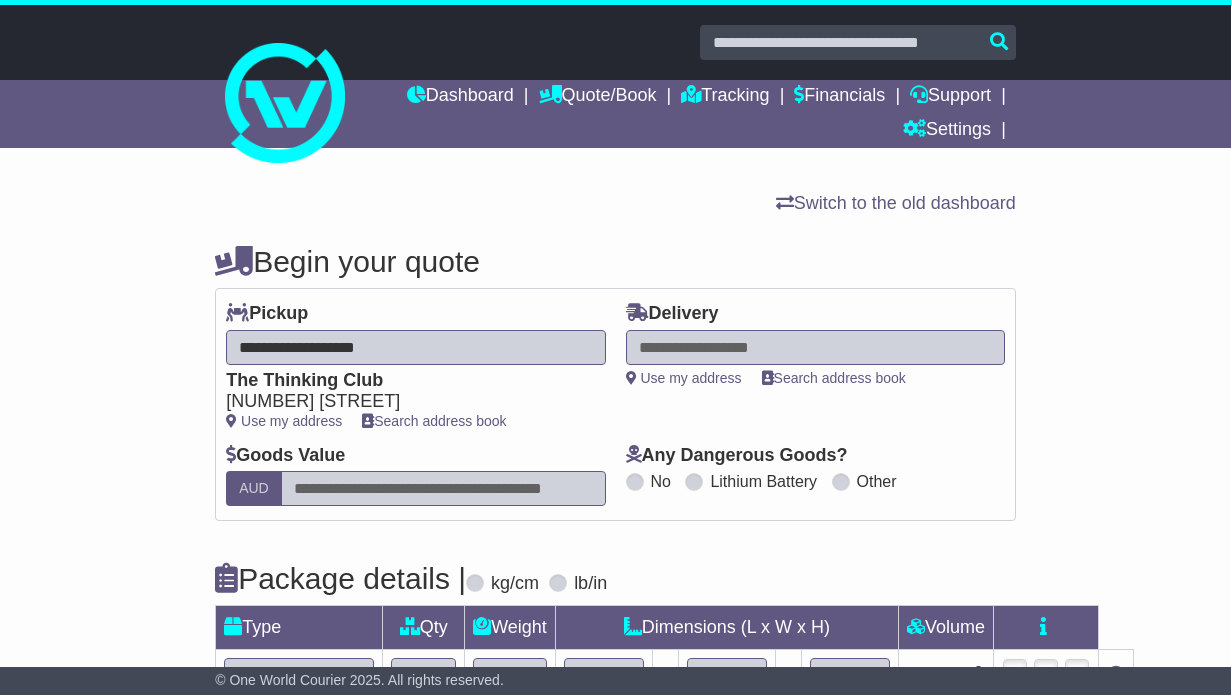 click on "[NUMBER] [STREET]" at bounding box center [405, 402] 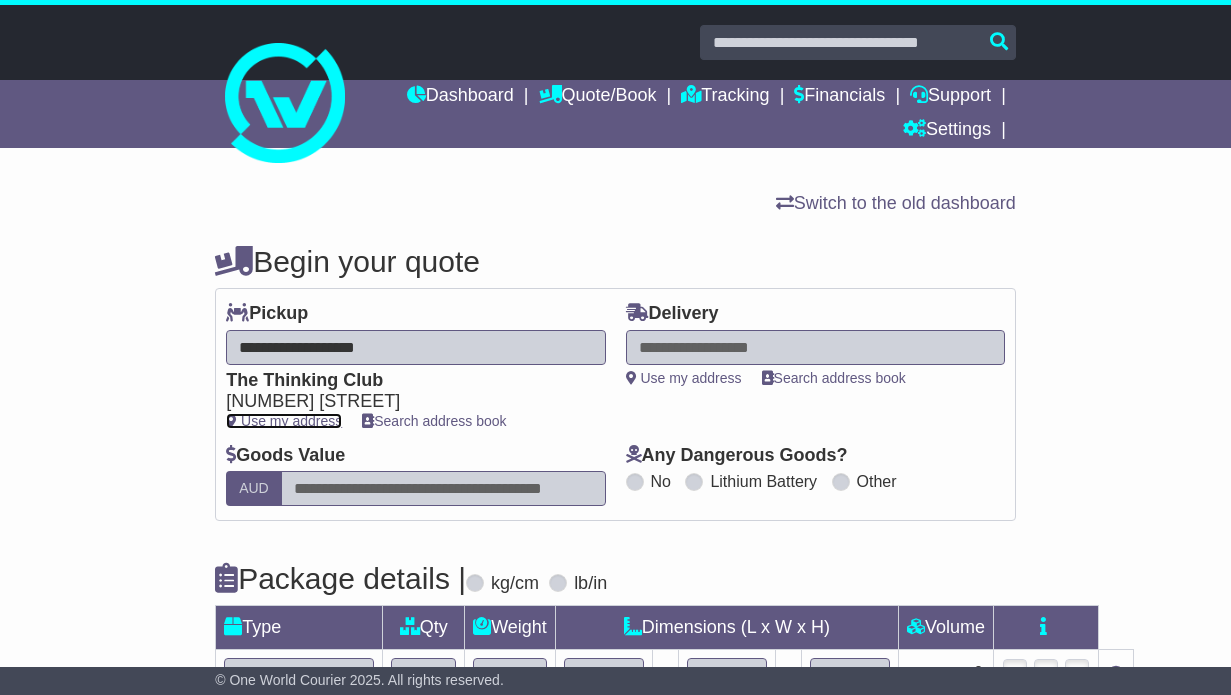 click on "Use my address" at bounding box center [284, 421] 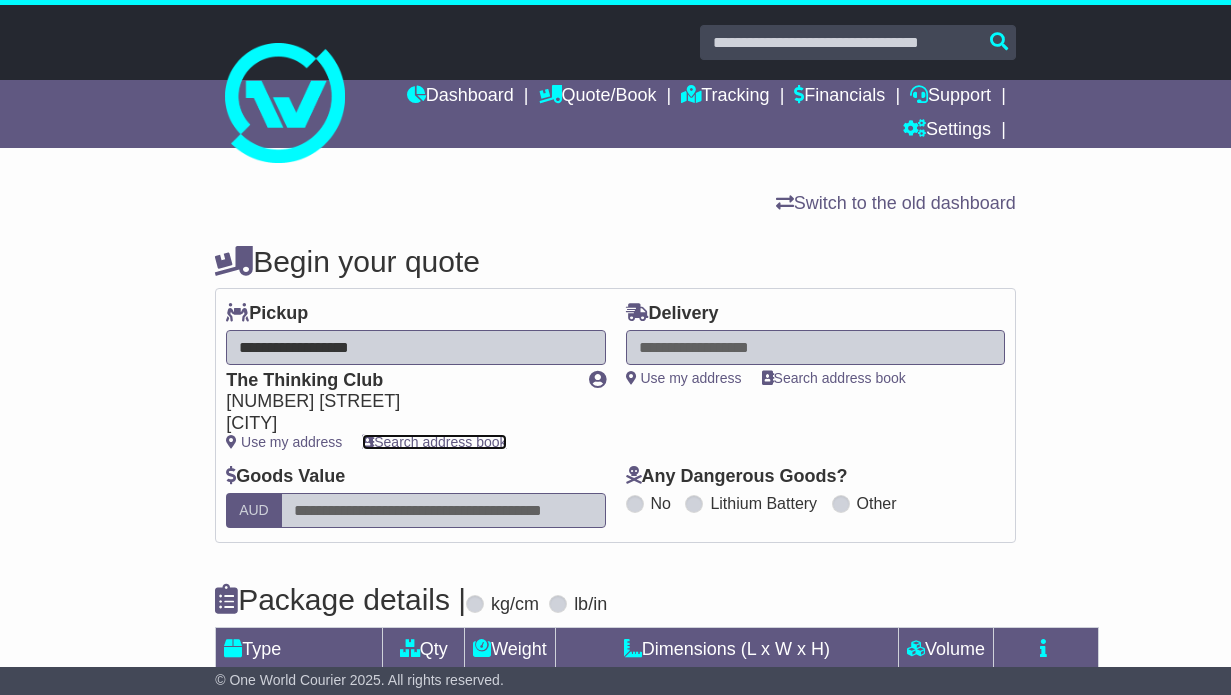 click on "Search address book" at bounding box center [434, 442] 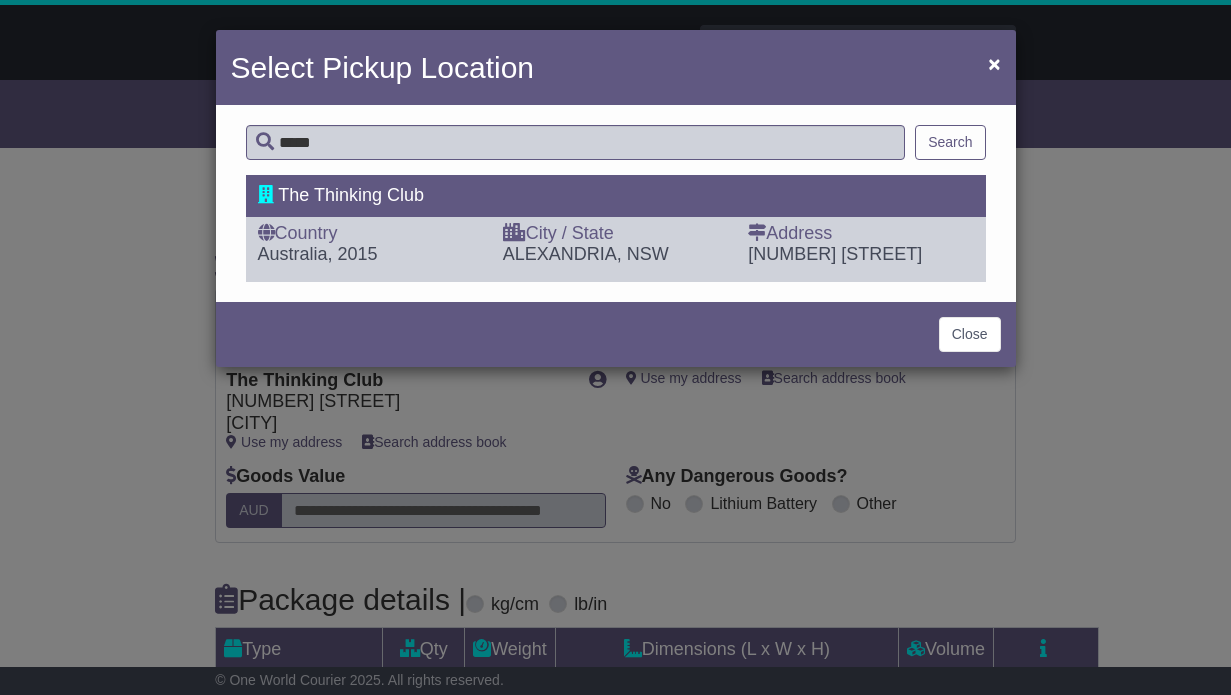 click on "City / State" at bounding box center (615, 234) 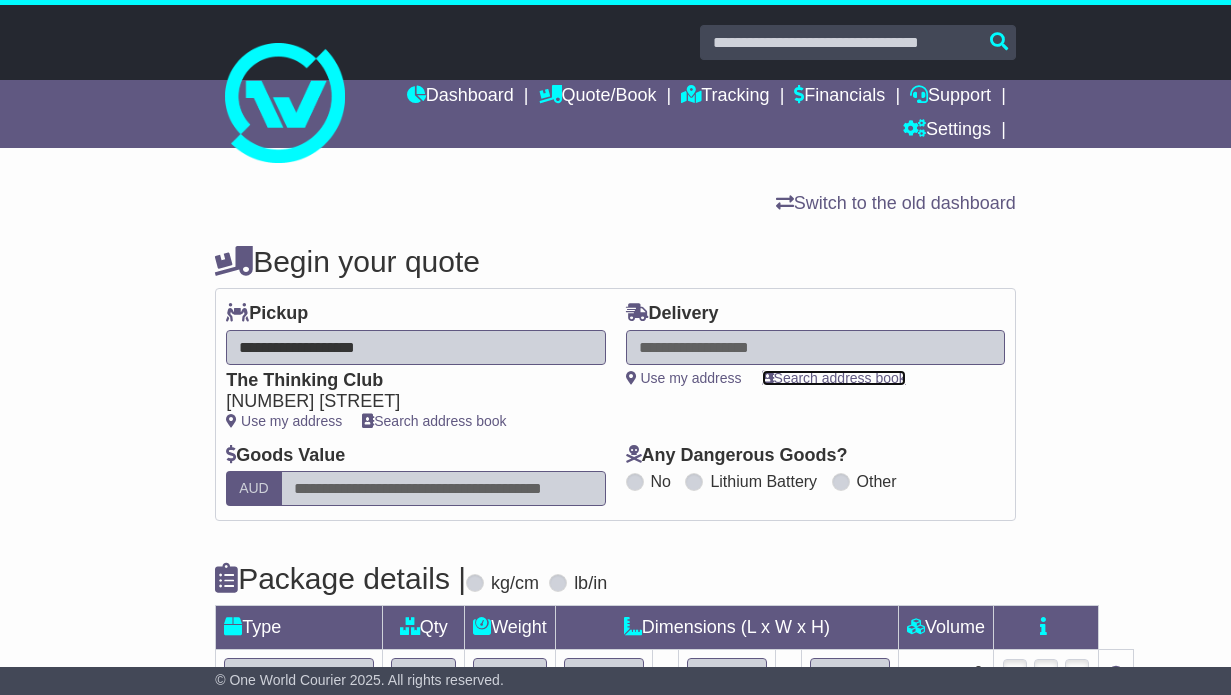 click on "Search address book" at bounding box center (834, 378) 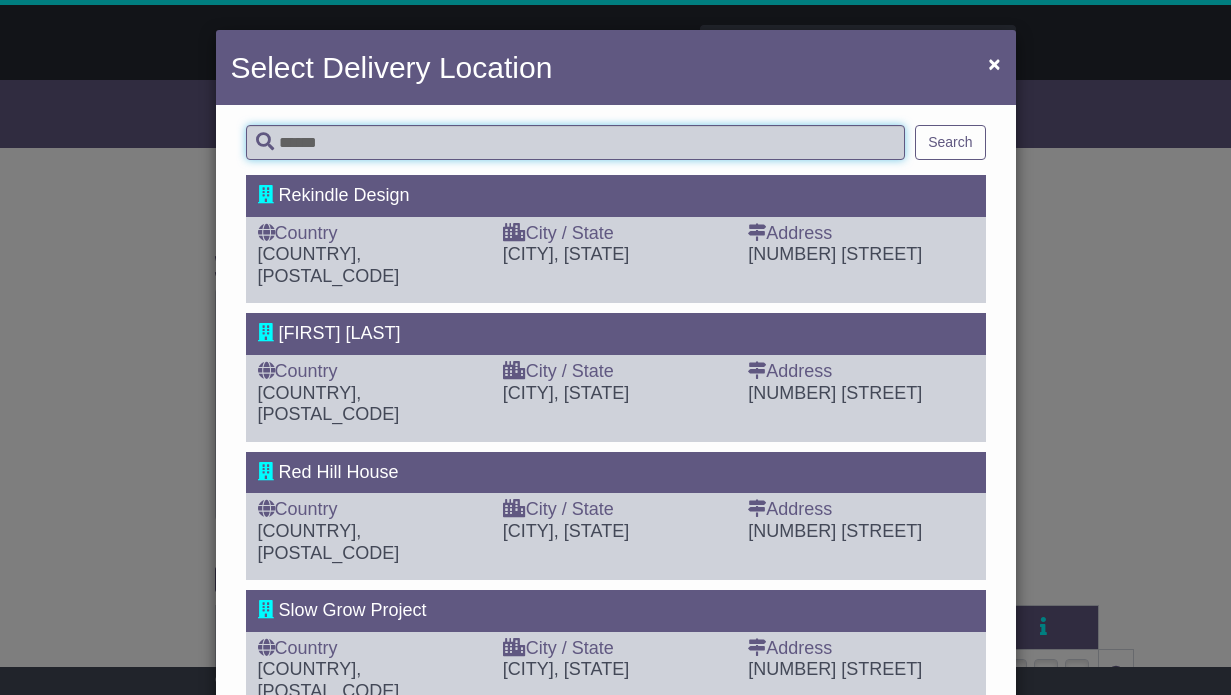 click at bounding box center [576, 142] 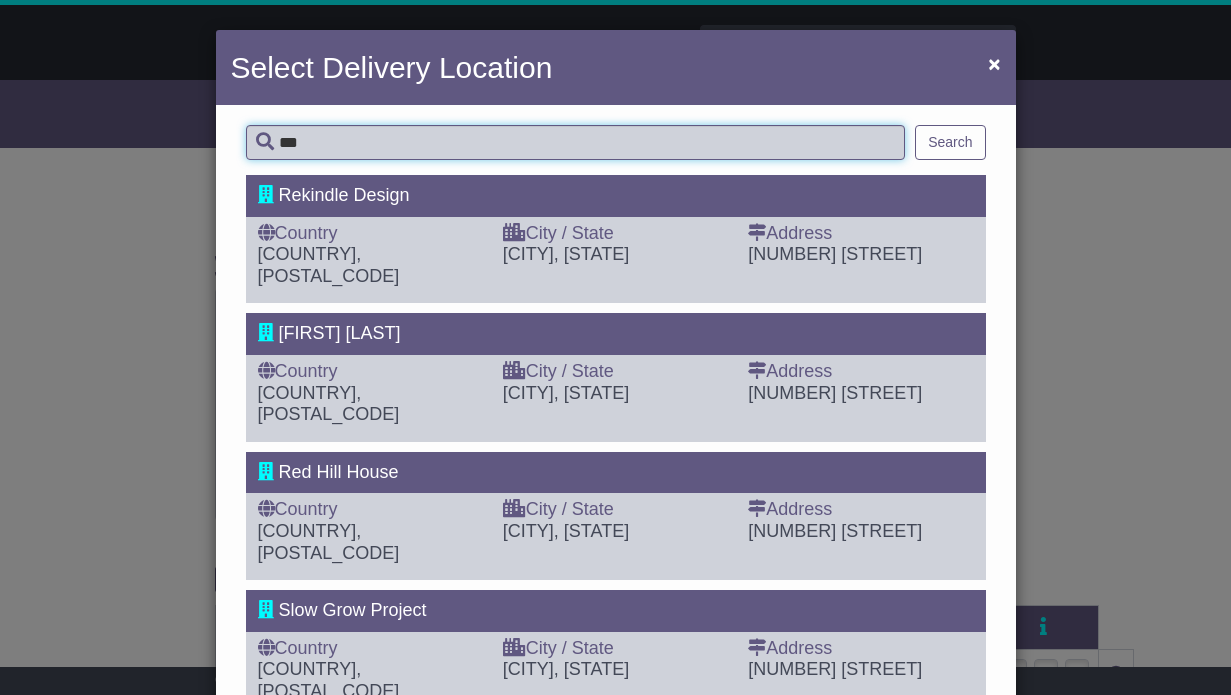 type on "***" 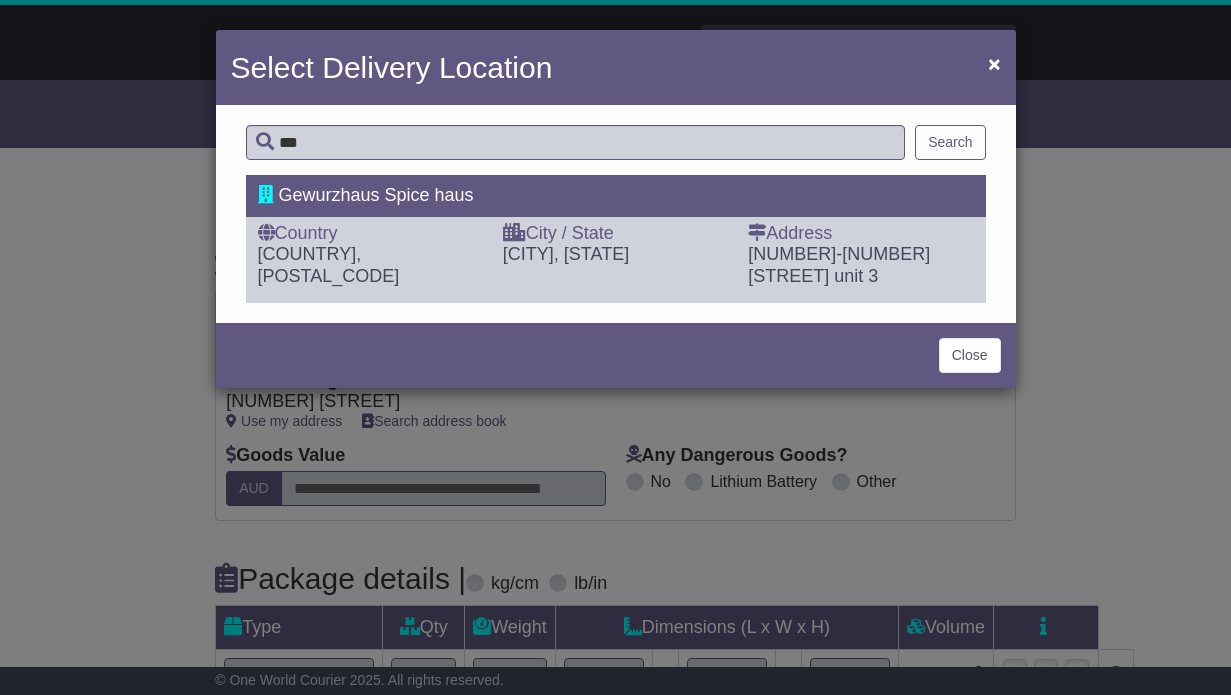 click on "City / State
[CITY], [STATE]" at bounding box center [615, 255] 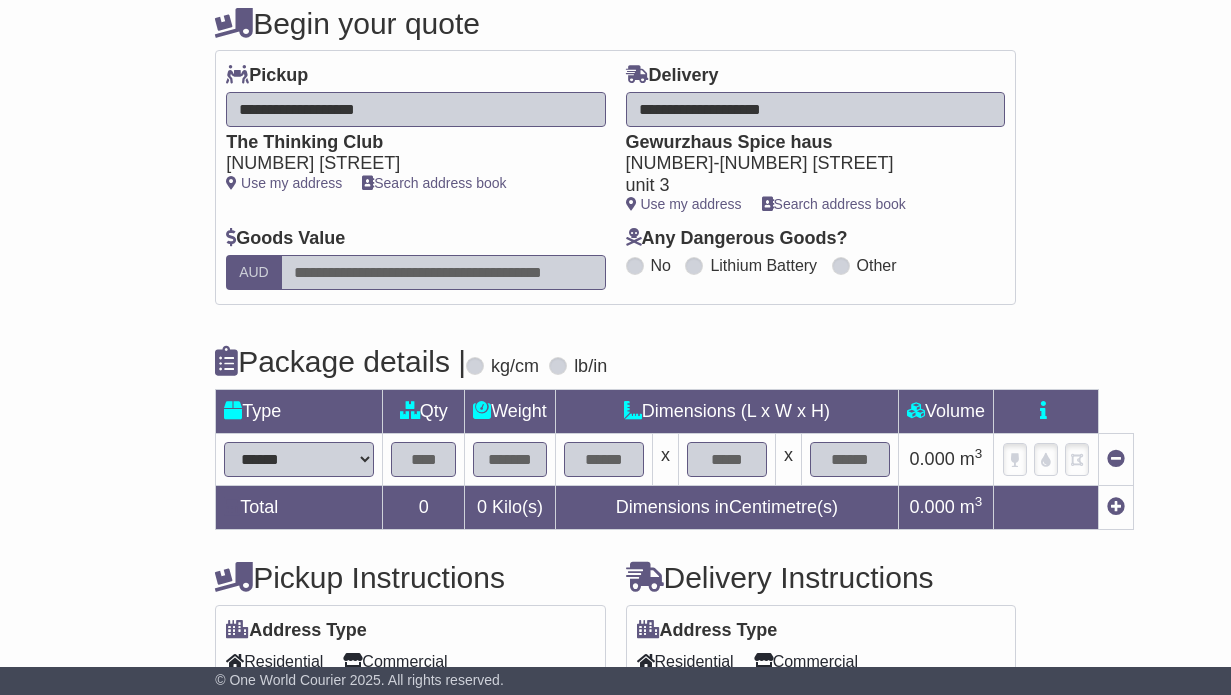 scroll, scrollTop: 494, scrollLeft: 0, axis: vertical 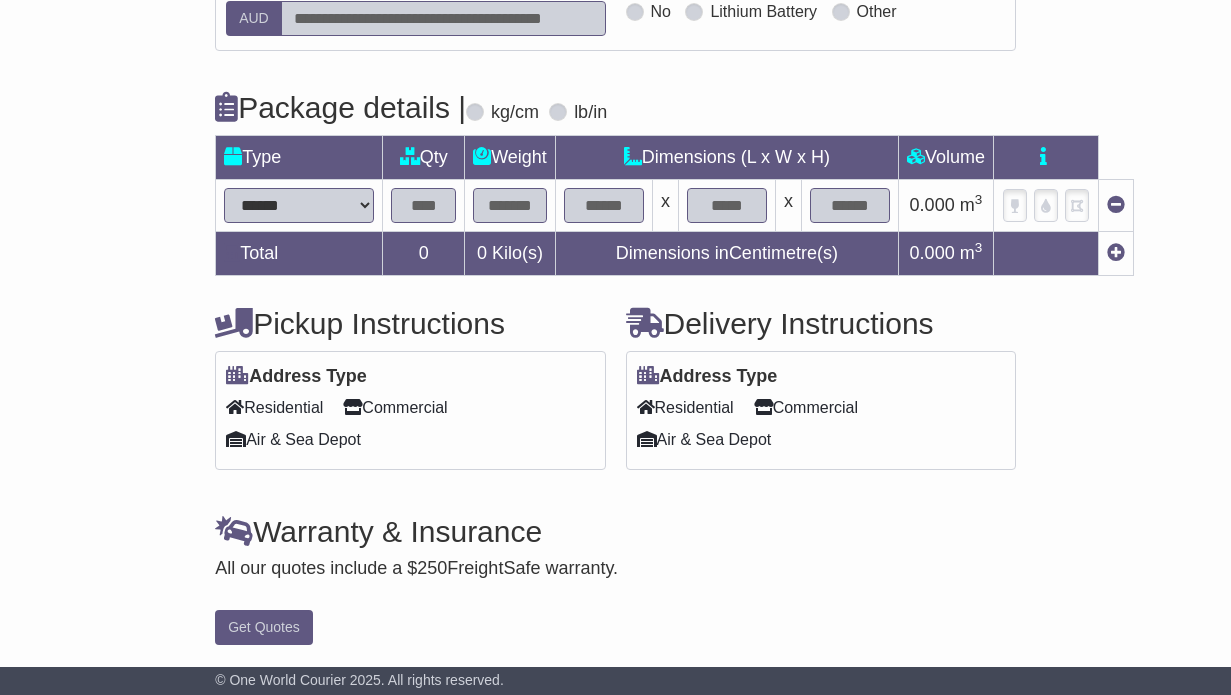 click on "**********" at bounding box center (299, 205) 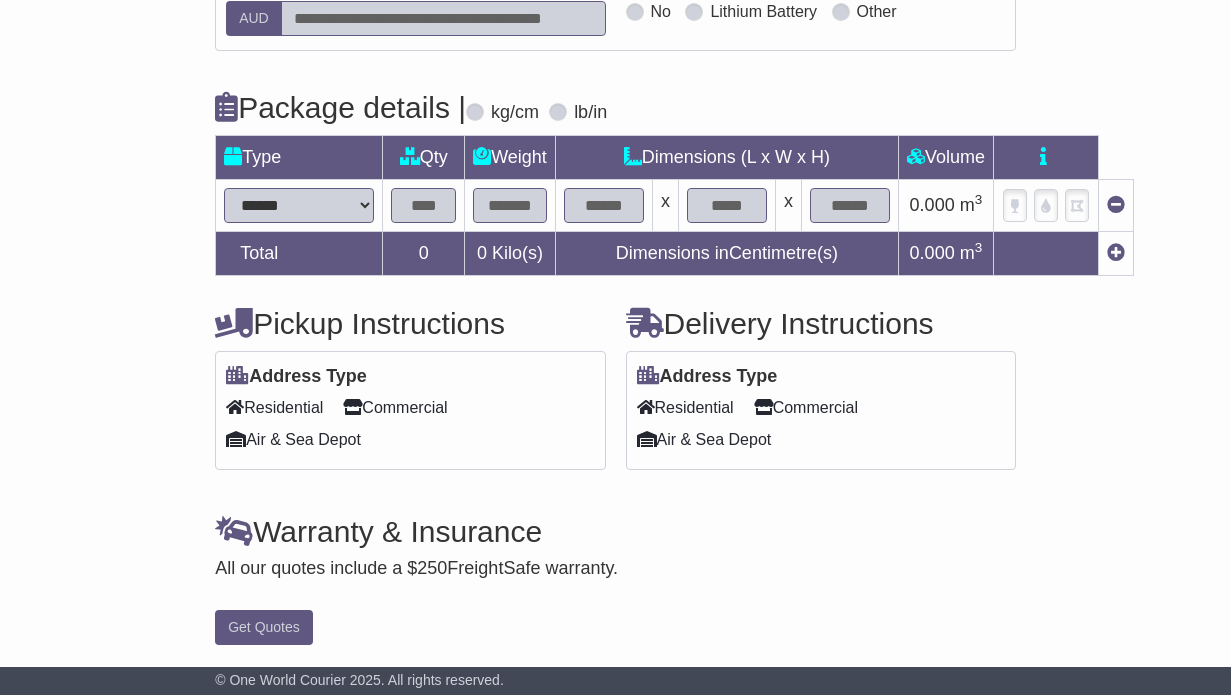 select on "*****" 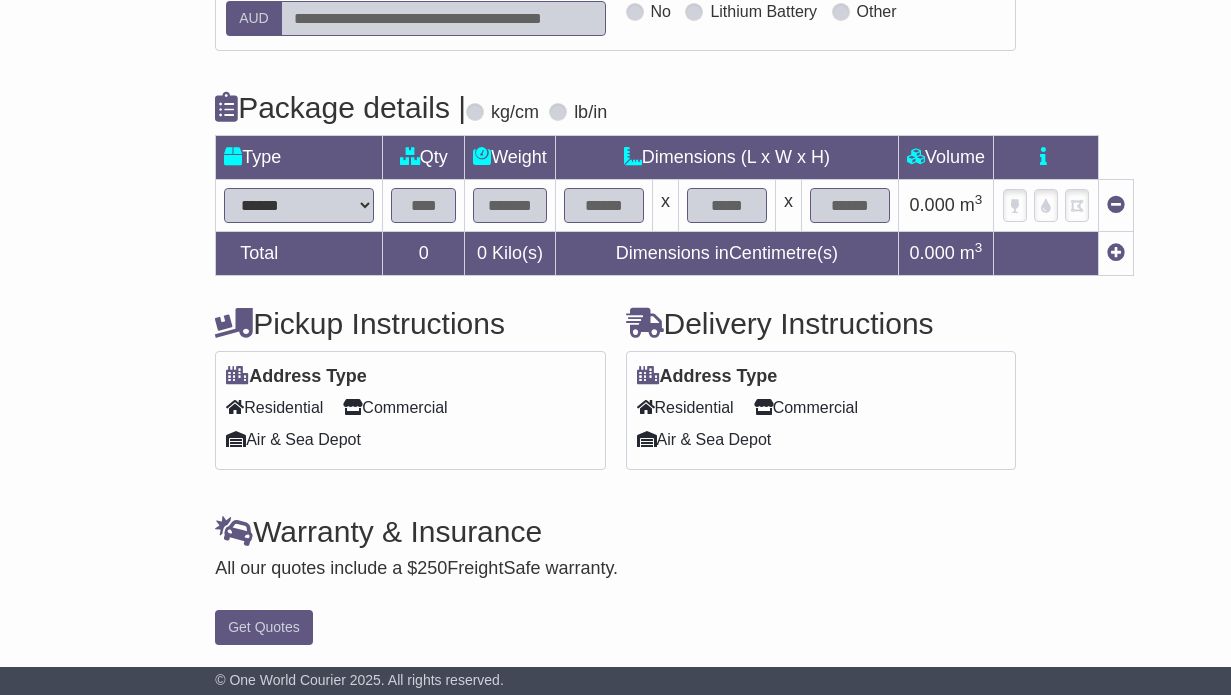 type on "**" 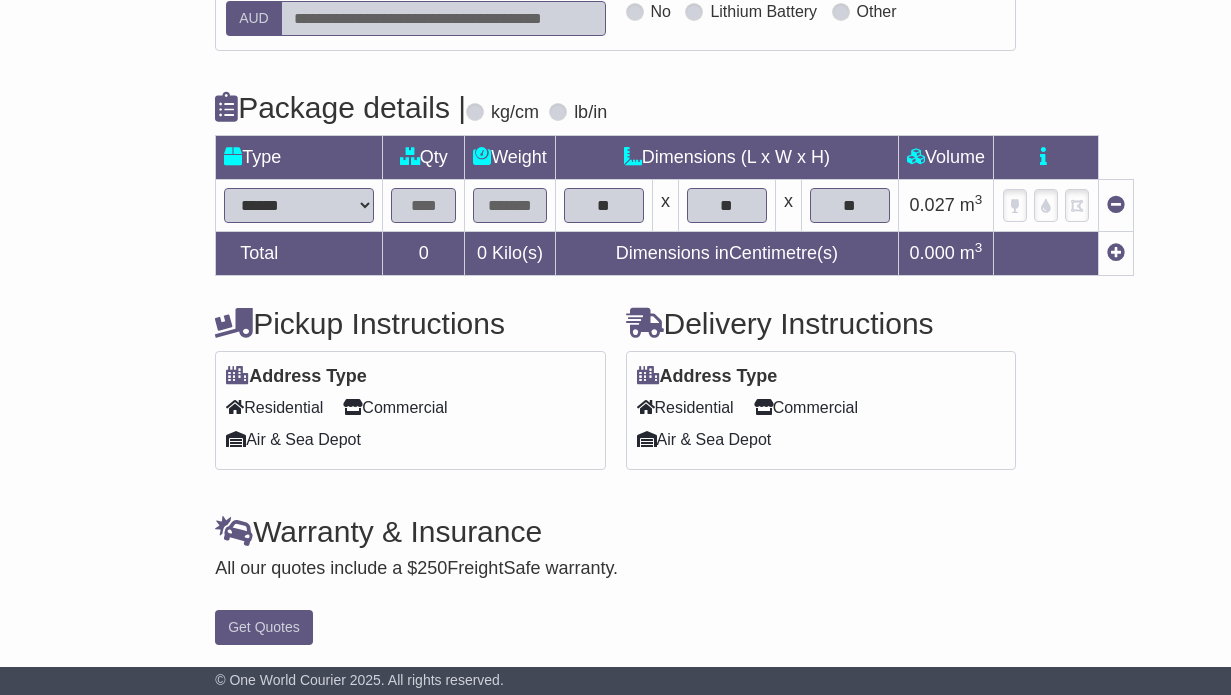 click at bounding box center [423, 205] 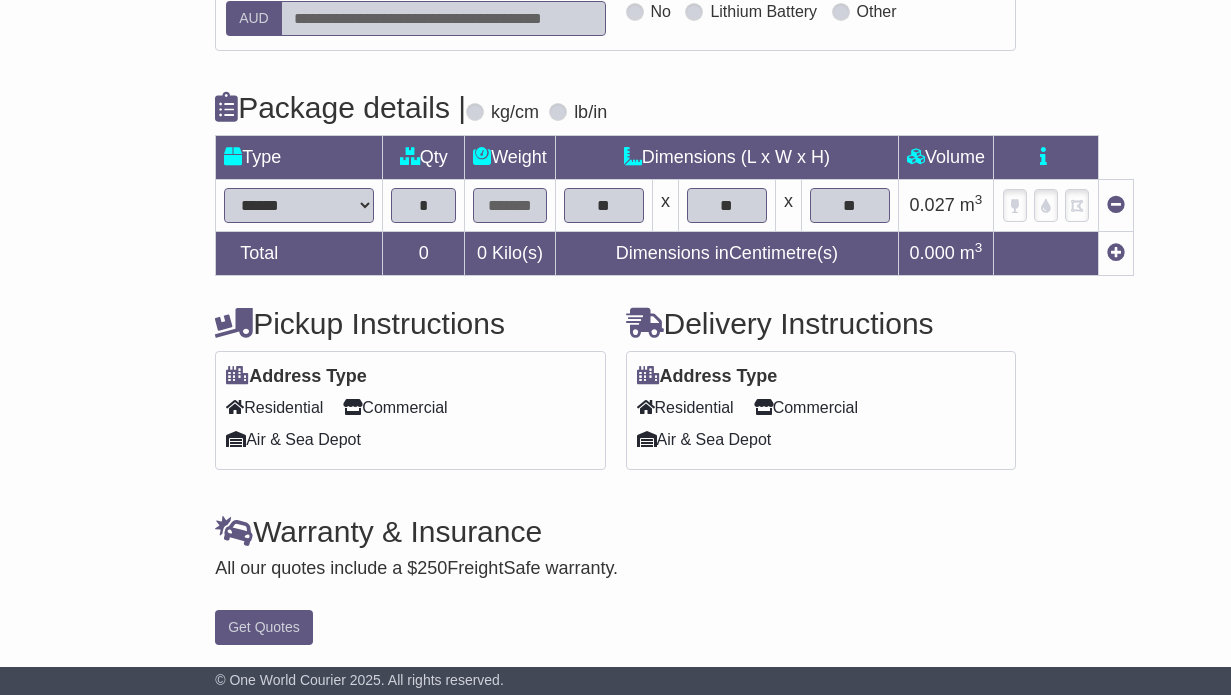 type on "*" 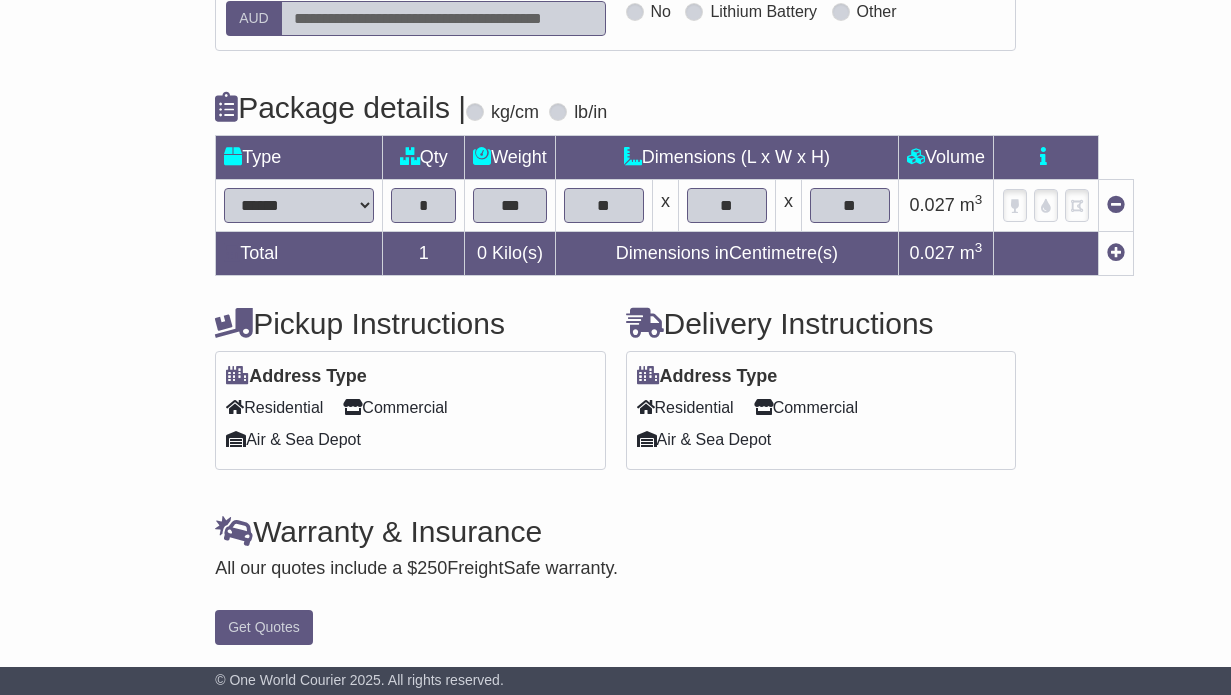 type on "***" 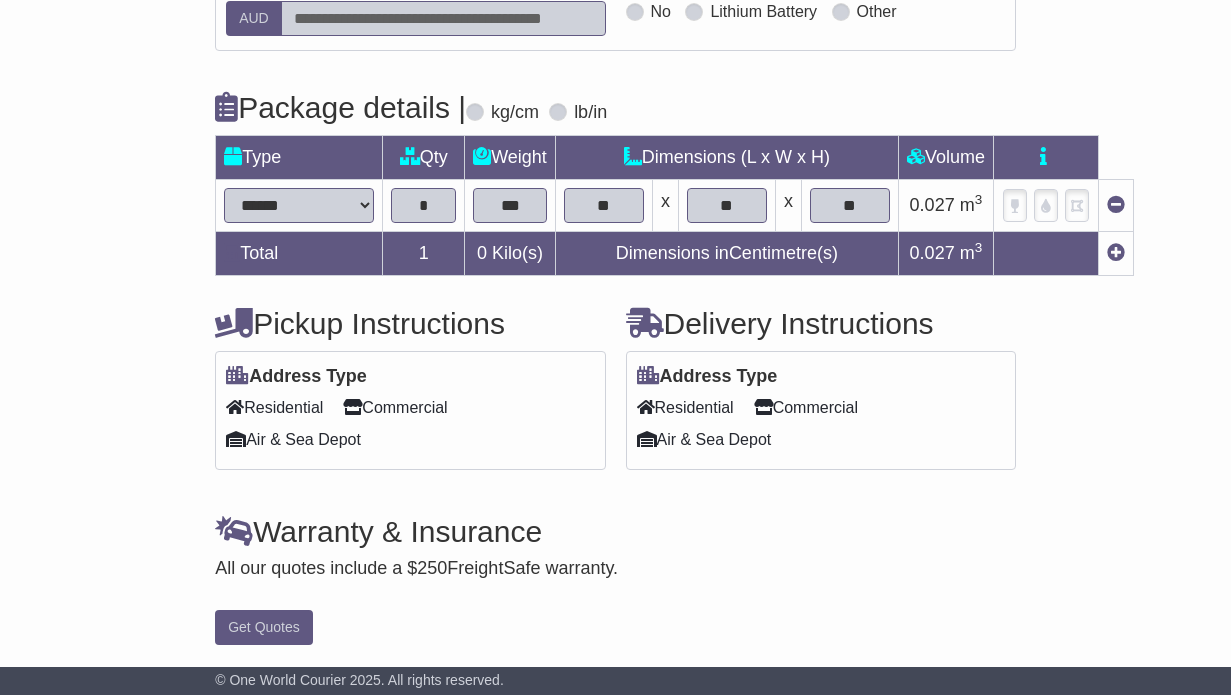 click on "**********" at bounding box center [615, 194] 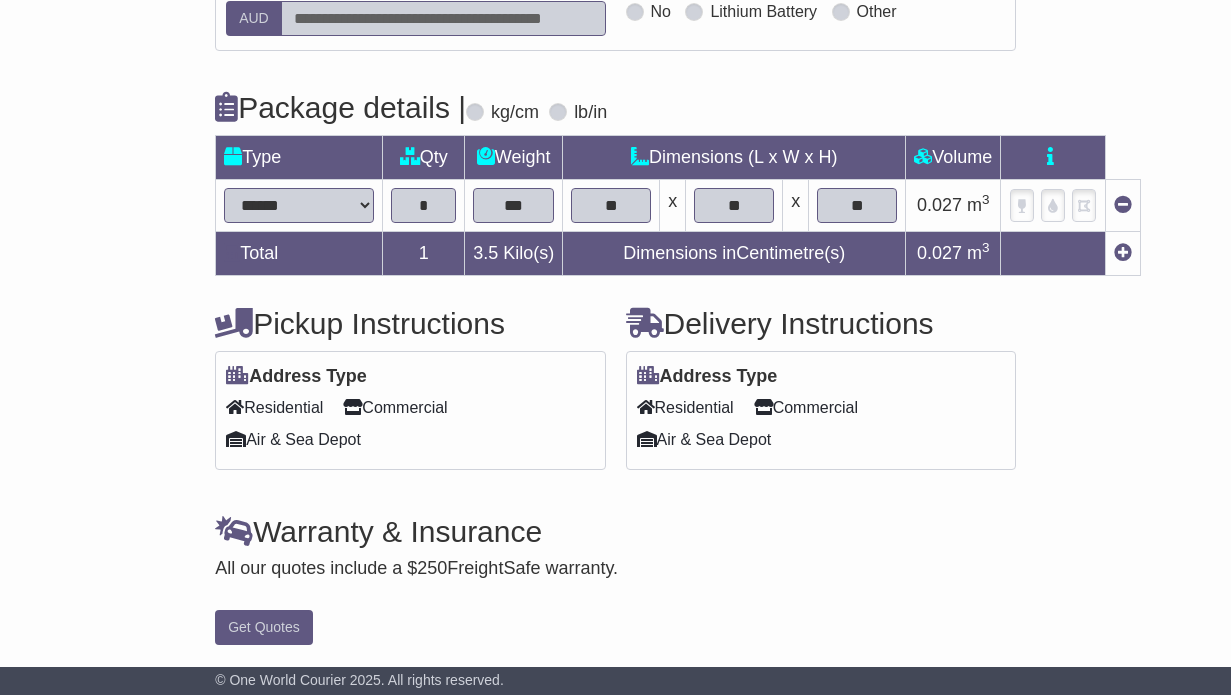 click at bounding box center (1123, 252) 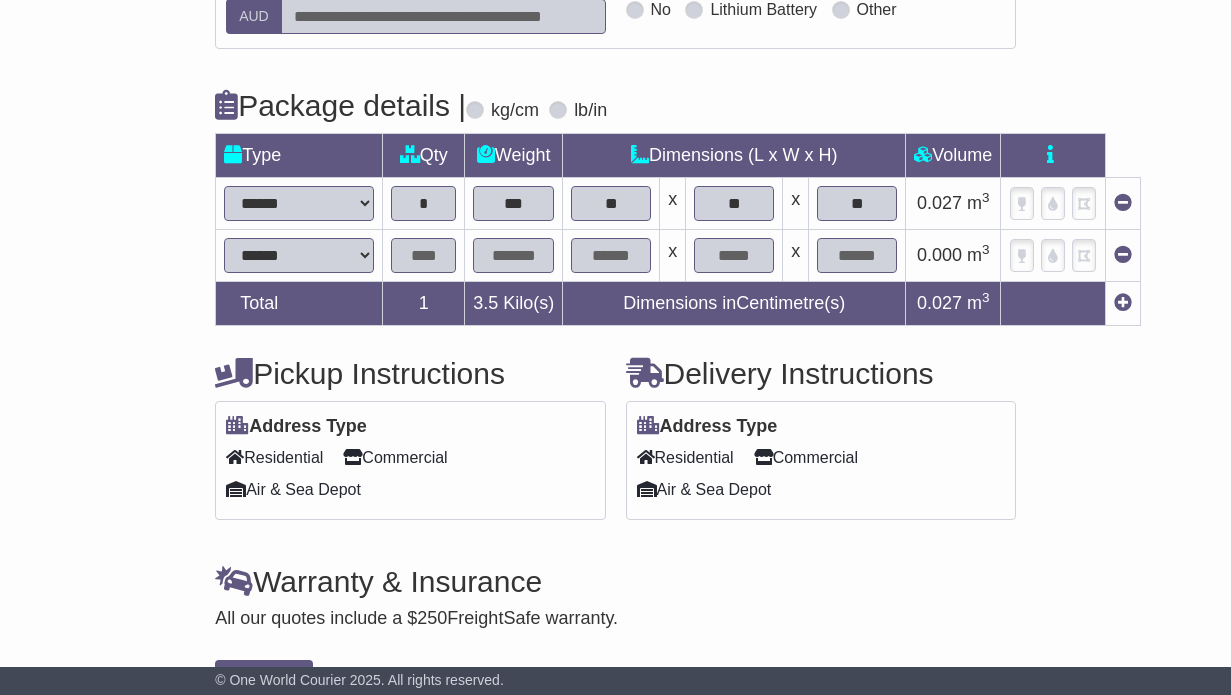 click on "**********" at bounding box center (299, 255) 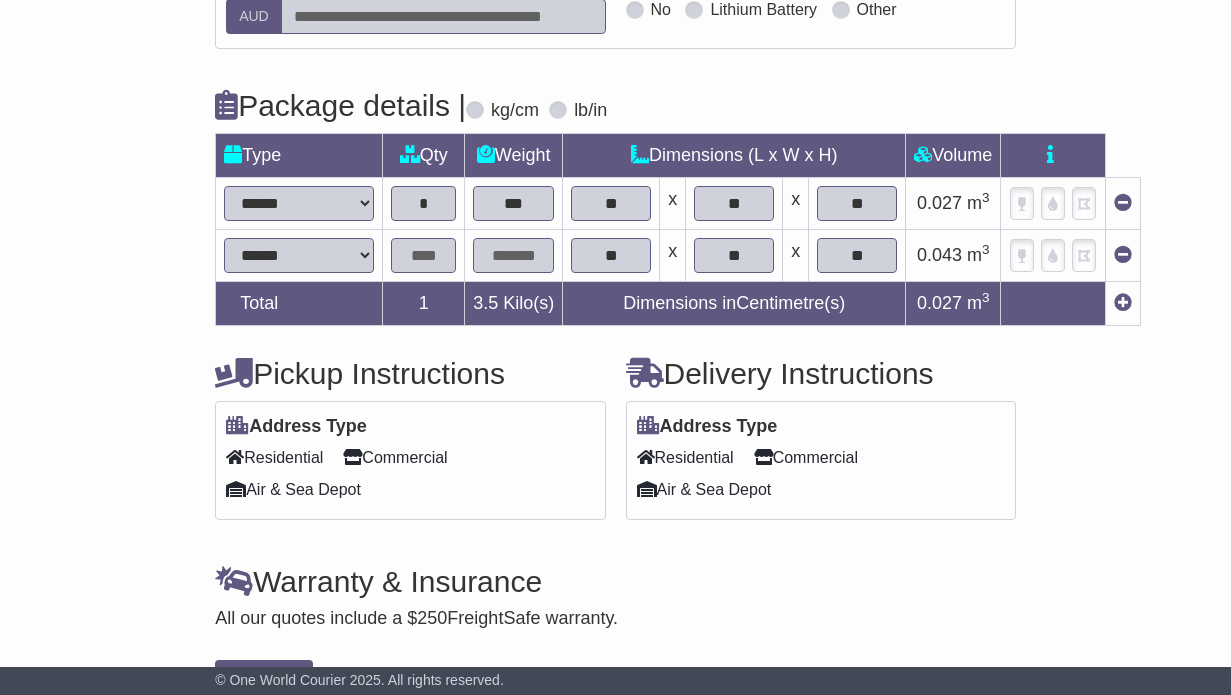 click at bounding box center [423, 255] 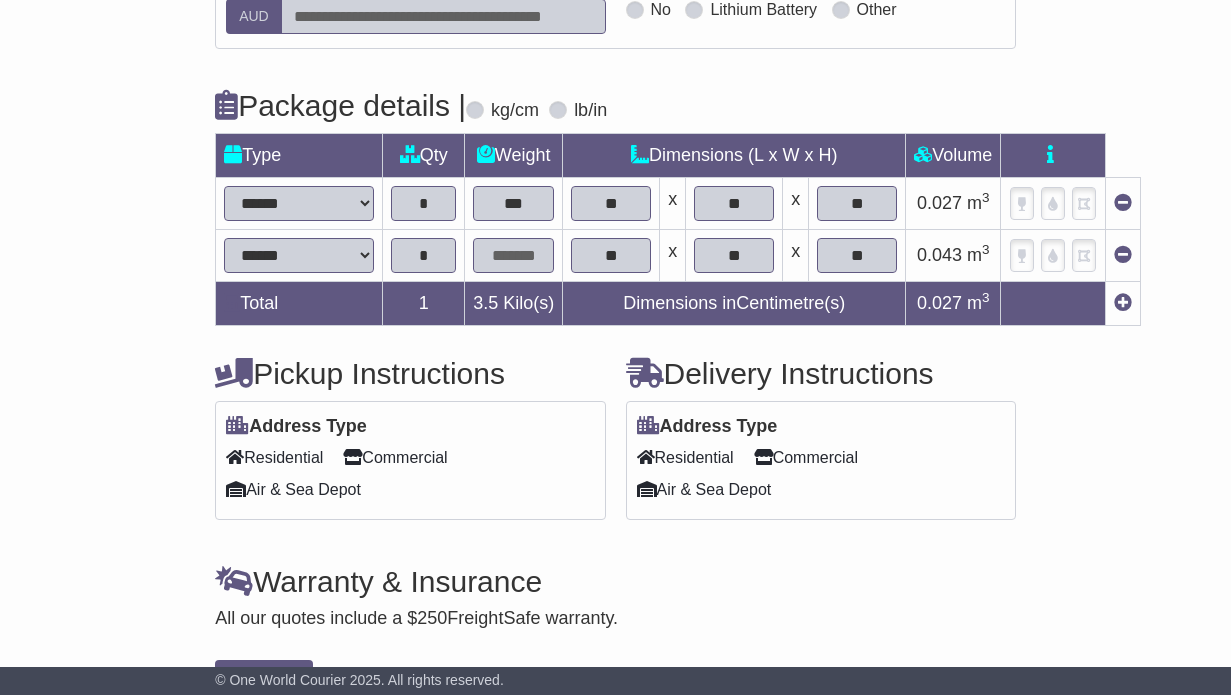 type on "*" 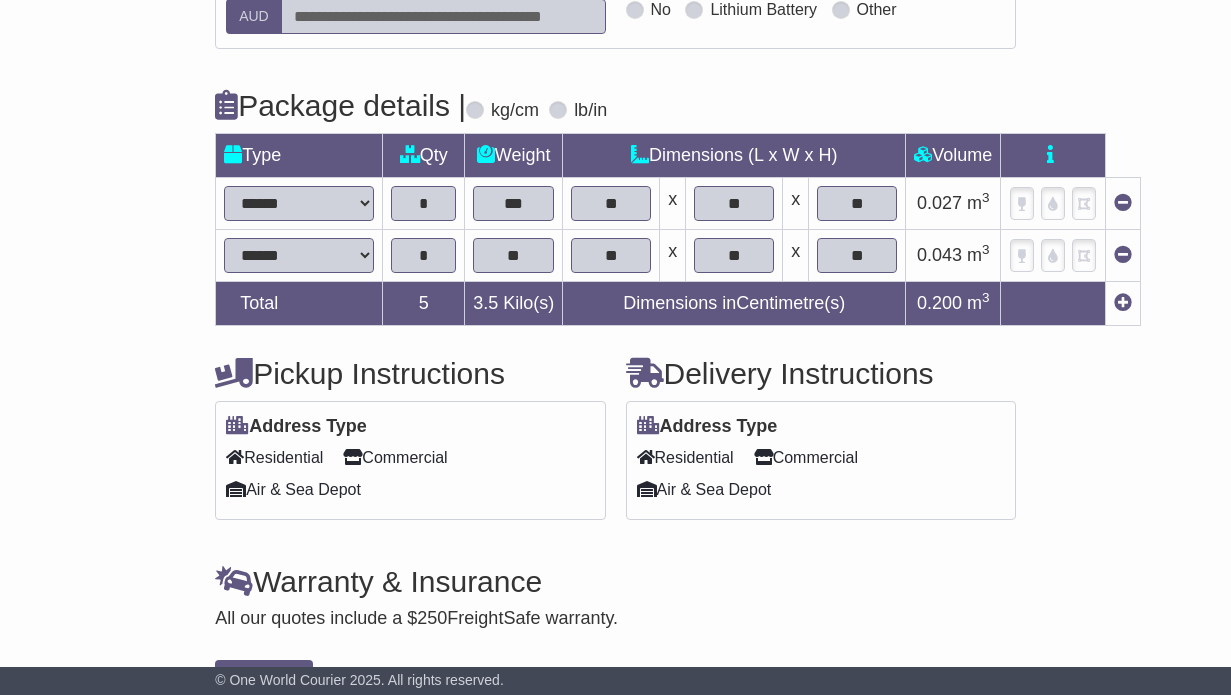 type on "**" 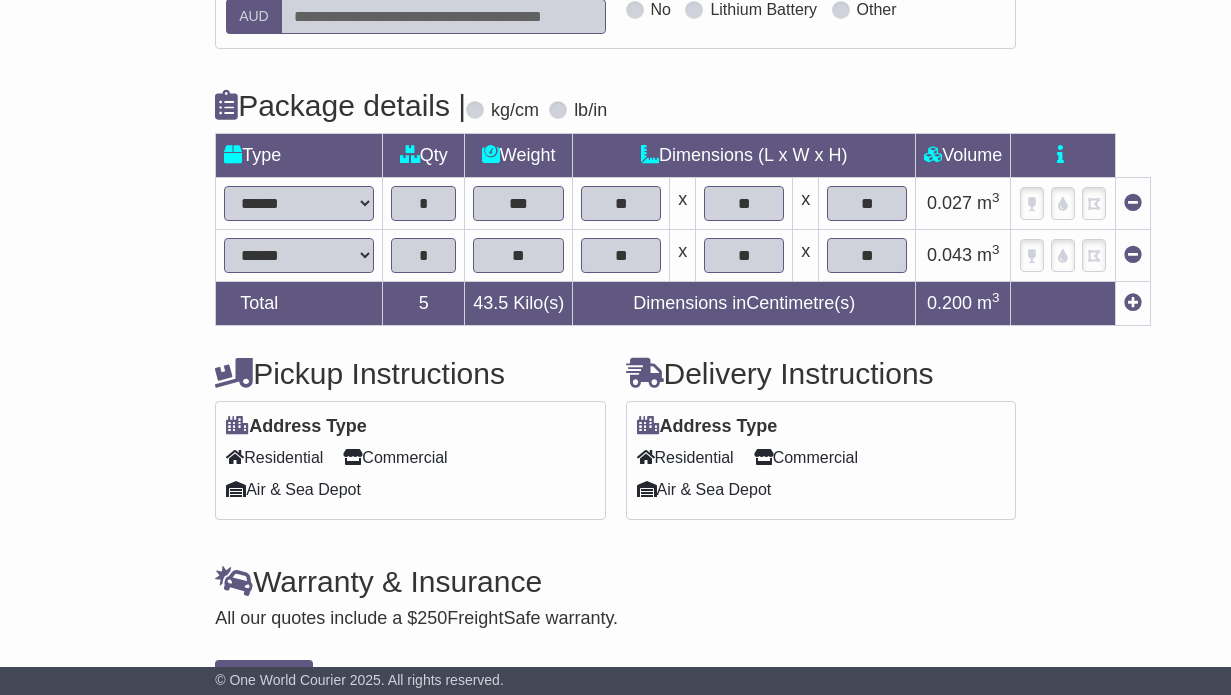 scroll, scrollTop: 546, scrollLeft: 0, axis: vertical 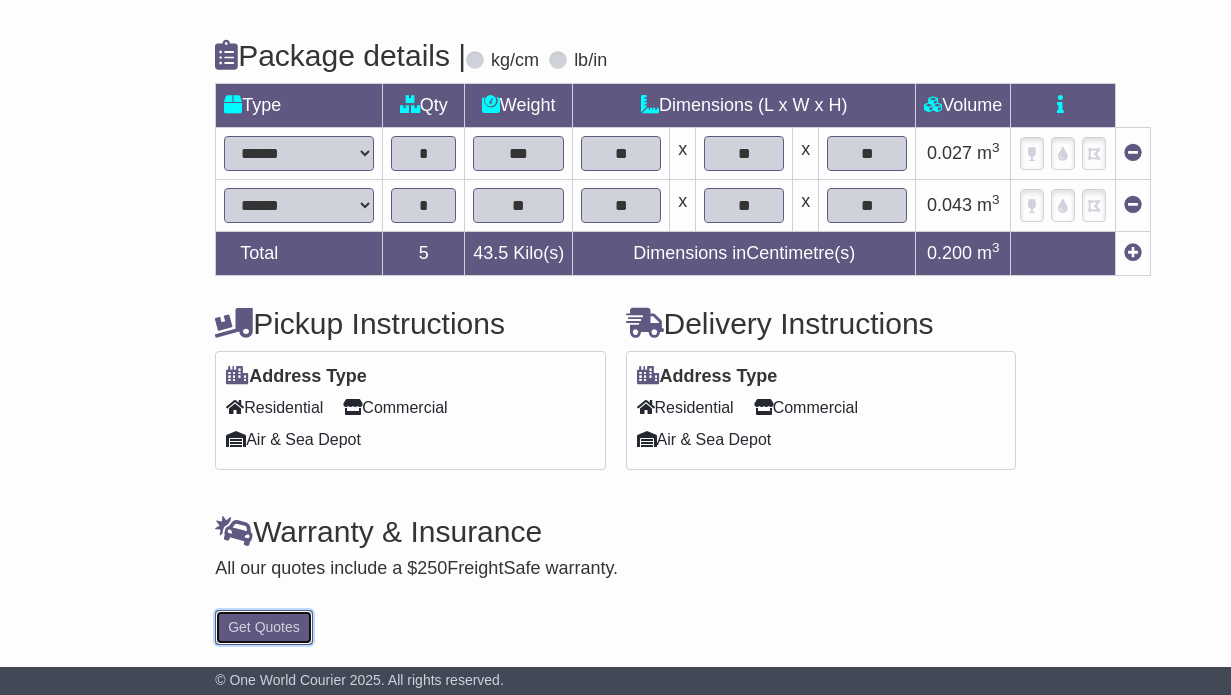 click on "Get Quotes" at bounding box center (264, 627) 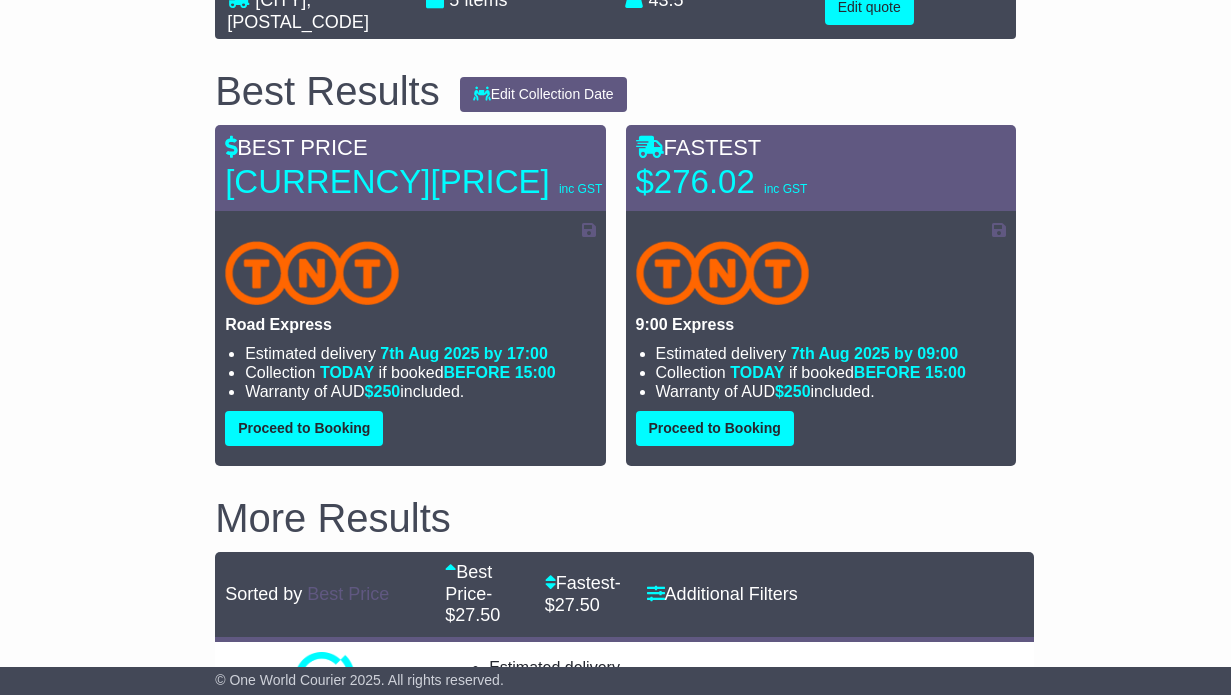 scroll, scrollTop: 307, scrollLeft: 0, axis: vertical 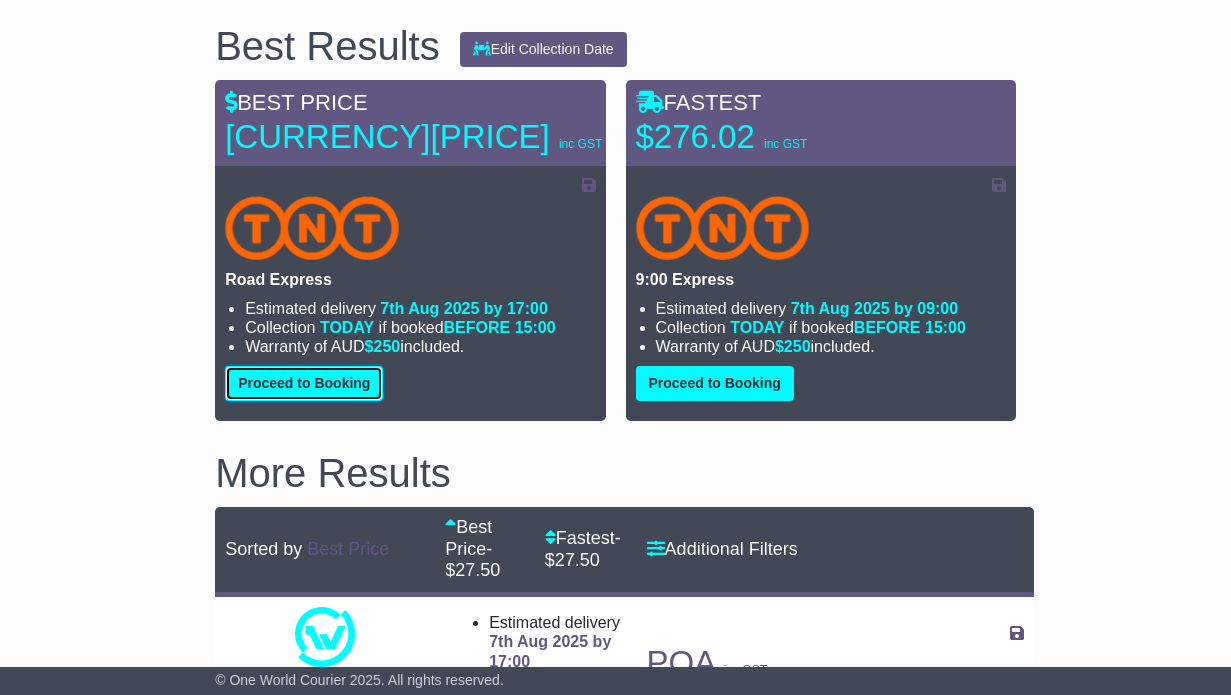 click on "Proceed to Booking" at bounding box center (304, 383) 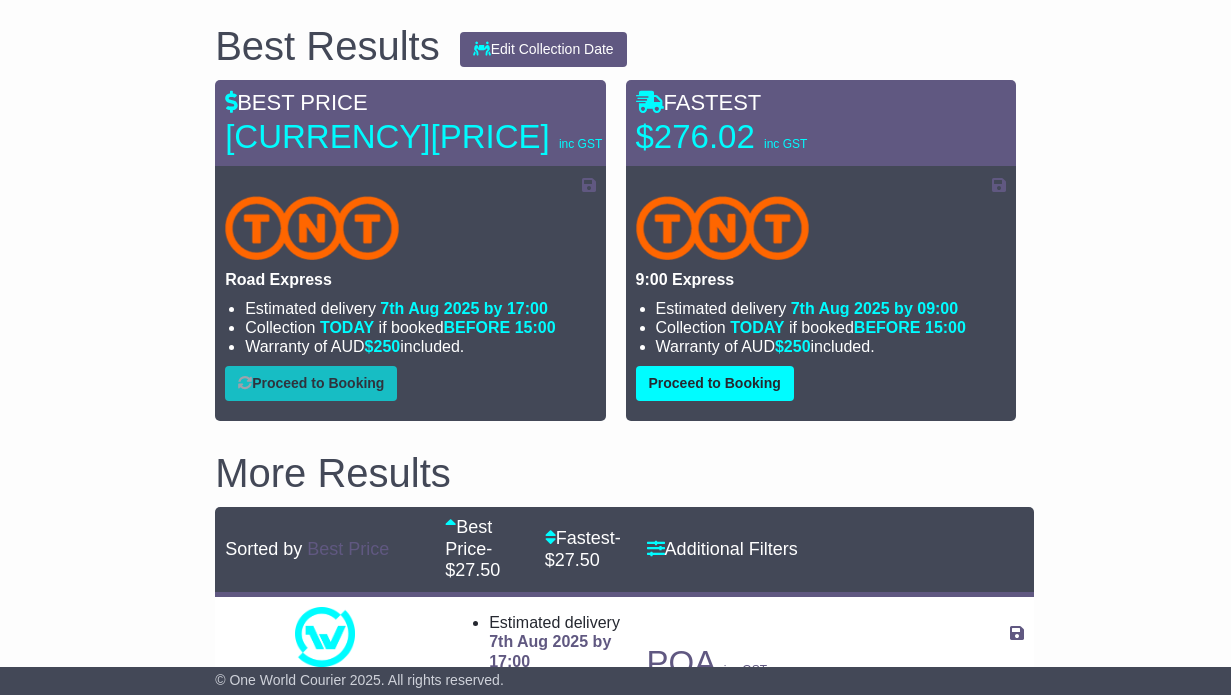 select on "*****" 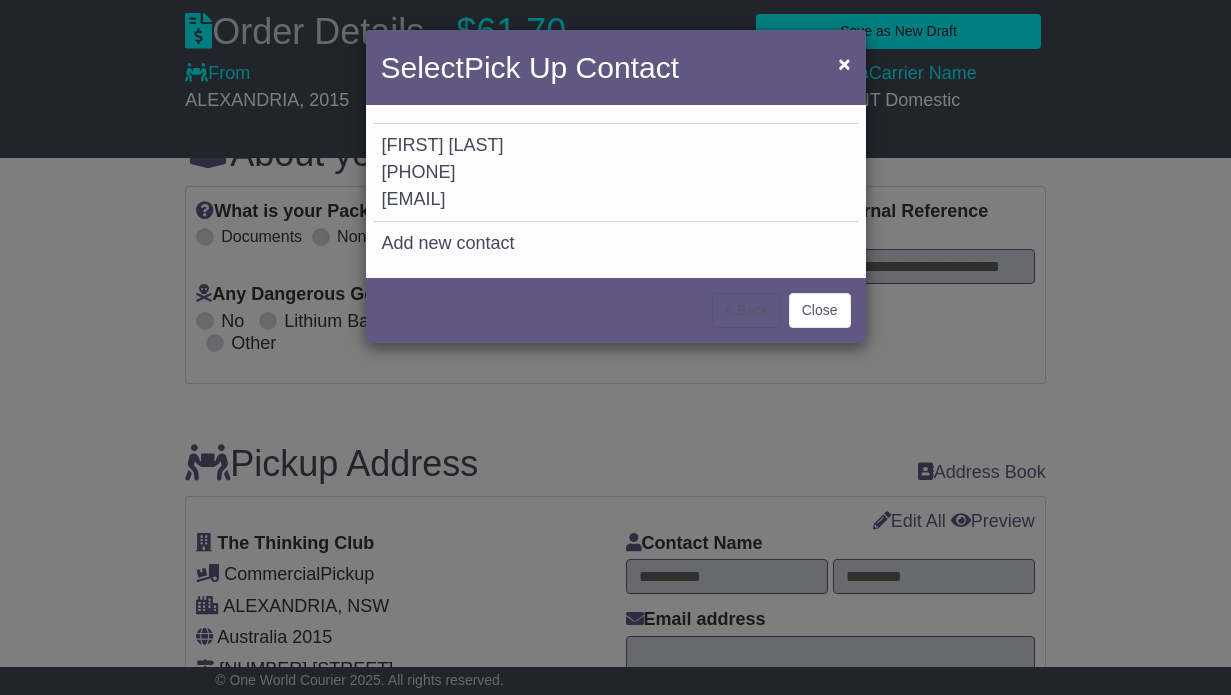 click on "[FIRST] [LAST]
[PHONE]
[EMAIL]" at bounding box center [616, 173] 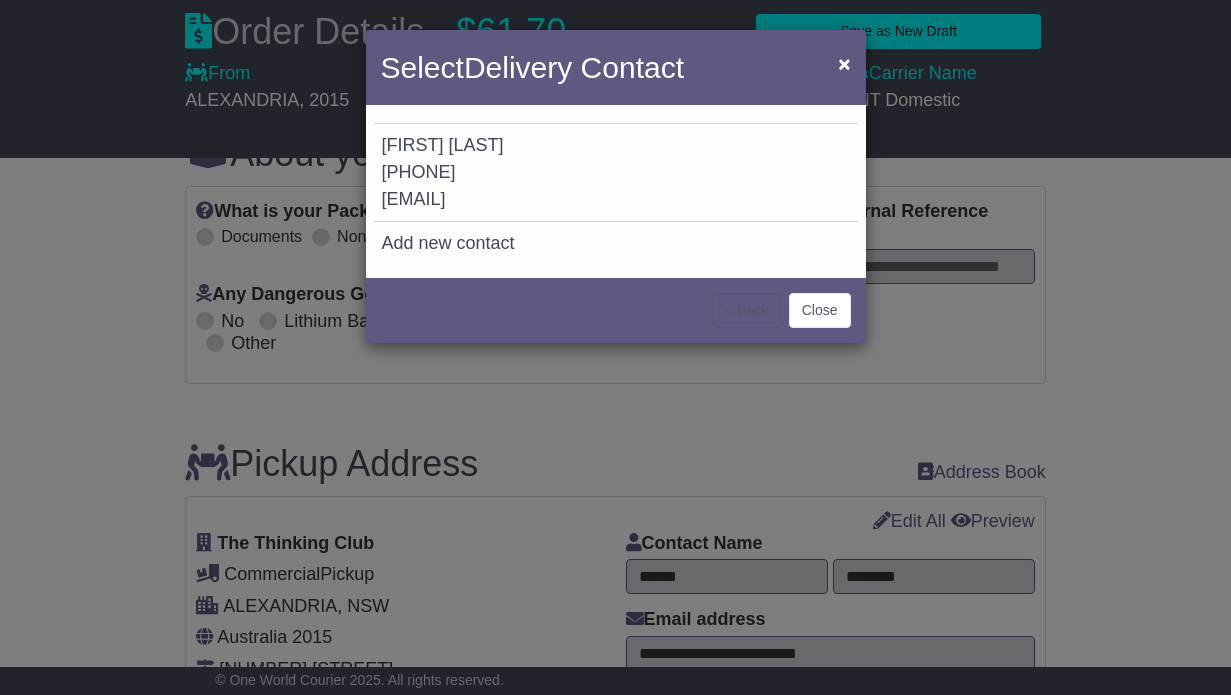 click on "[FIRST] [LAST]
[PHONE]
[EMAIL]" at bounding box center (616, 173) 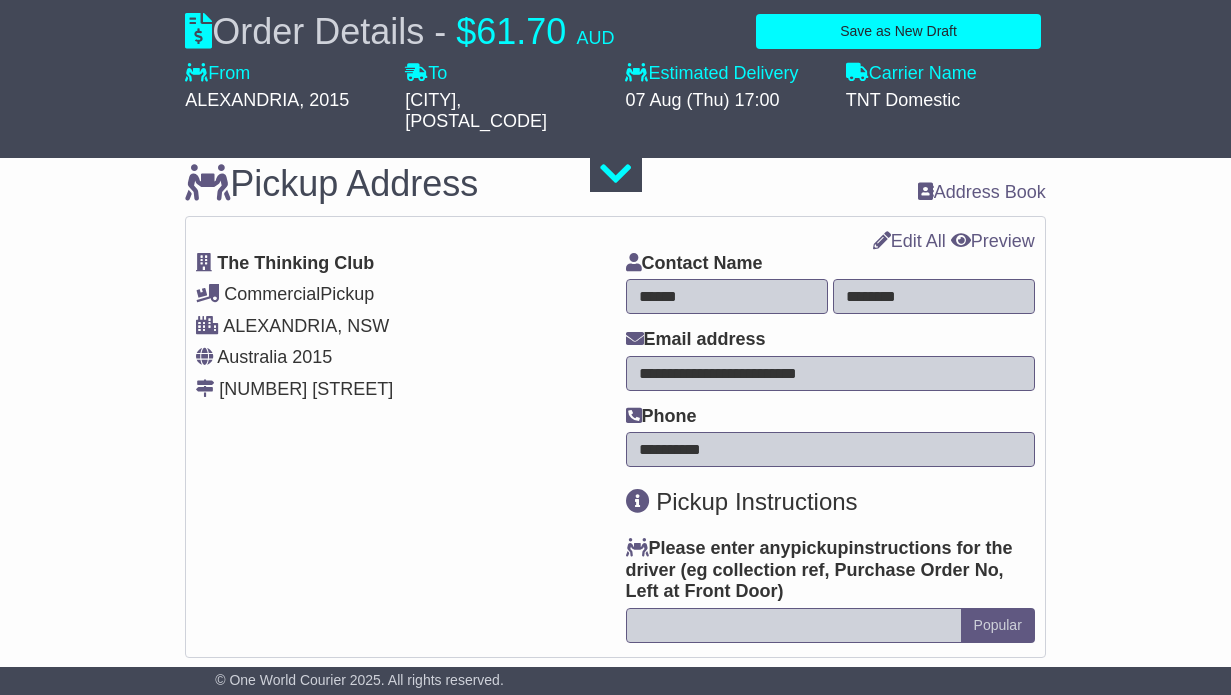 scroll, scrollTop: 522, scrollLeft: 0, axis: vertical 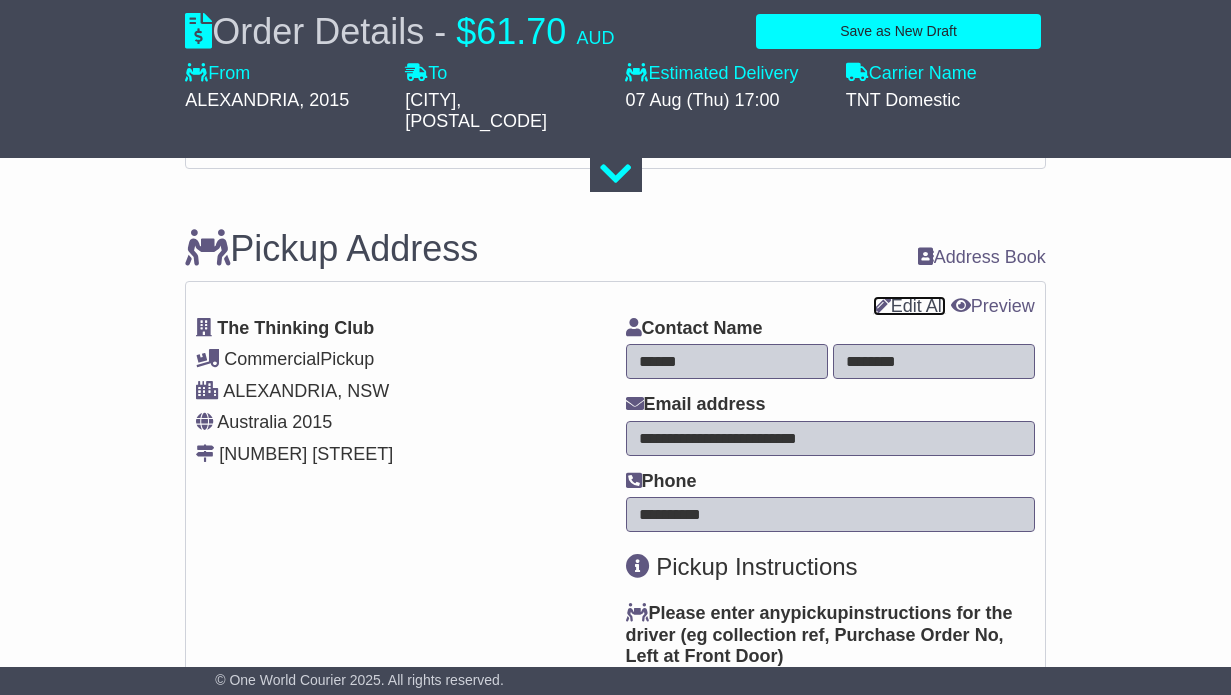 click on "Edit All" at bounding box center [909, 306] 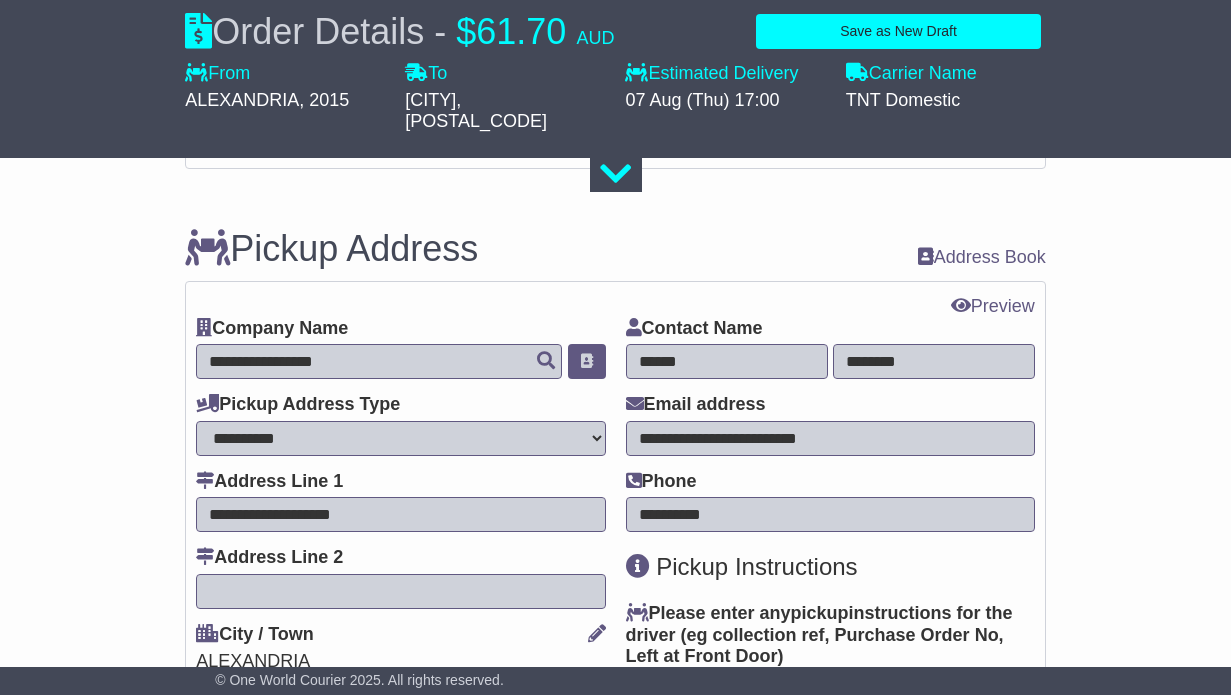 click on "**********" at bounding box center [400, 514] 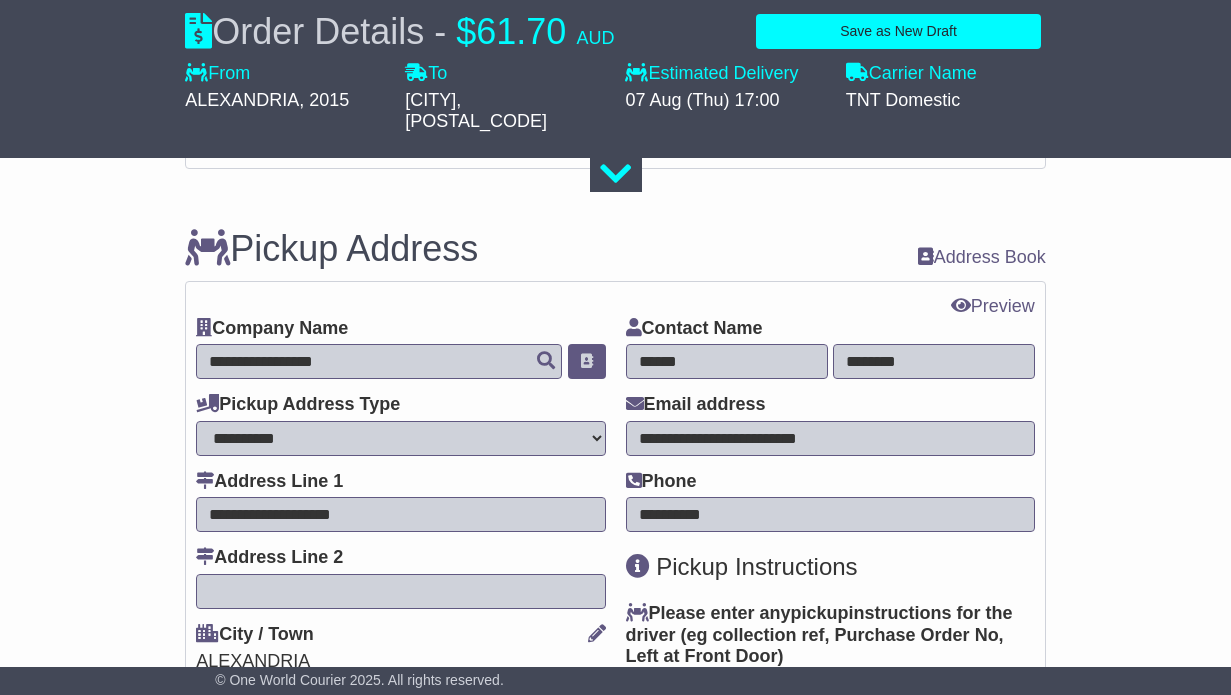 type on "**********" 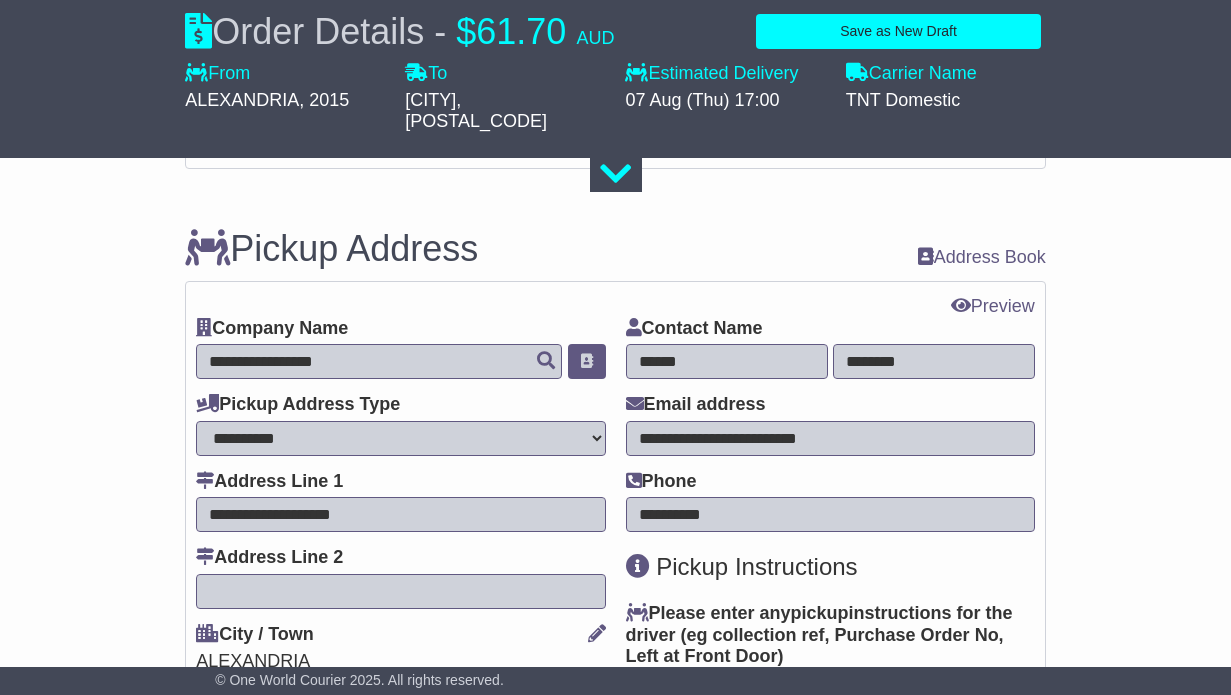 click on "About your package
What is your Package
Documents
Non-Documents
What are the Incoterms?
***
***
***
***
***
***
Description of Goods
Attention: dangerous goods are not allowed by service.
Your Internal Reference (required)
Any Dangerous Goods?
No" at bounding box center [615, 1218] 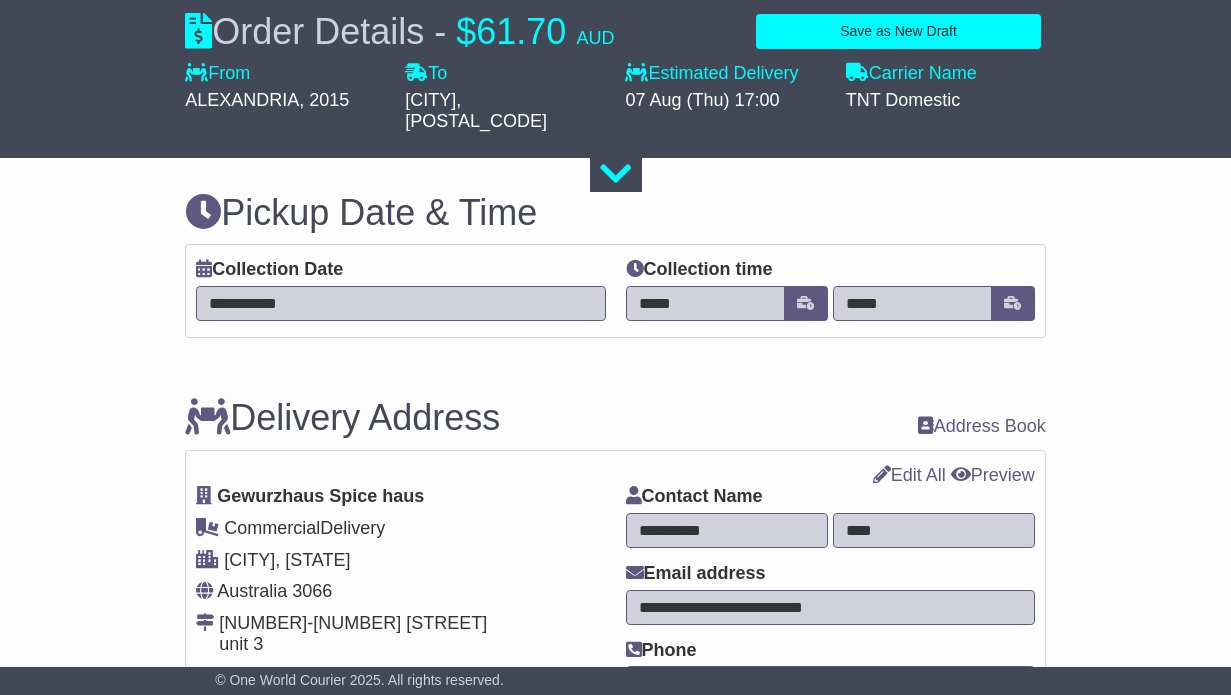 scroll, scrollTop: 1222, scrollLeft: 0, axis: vertical 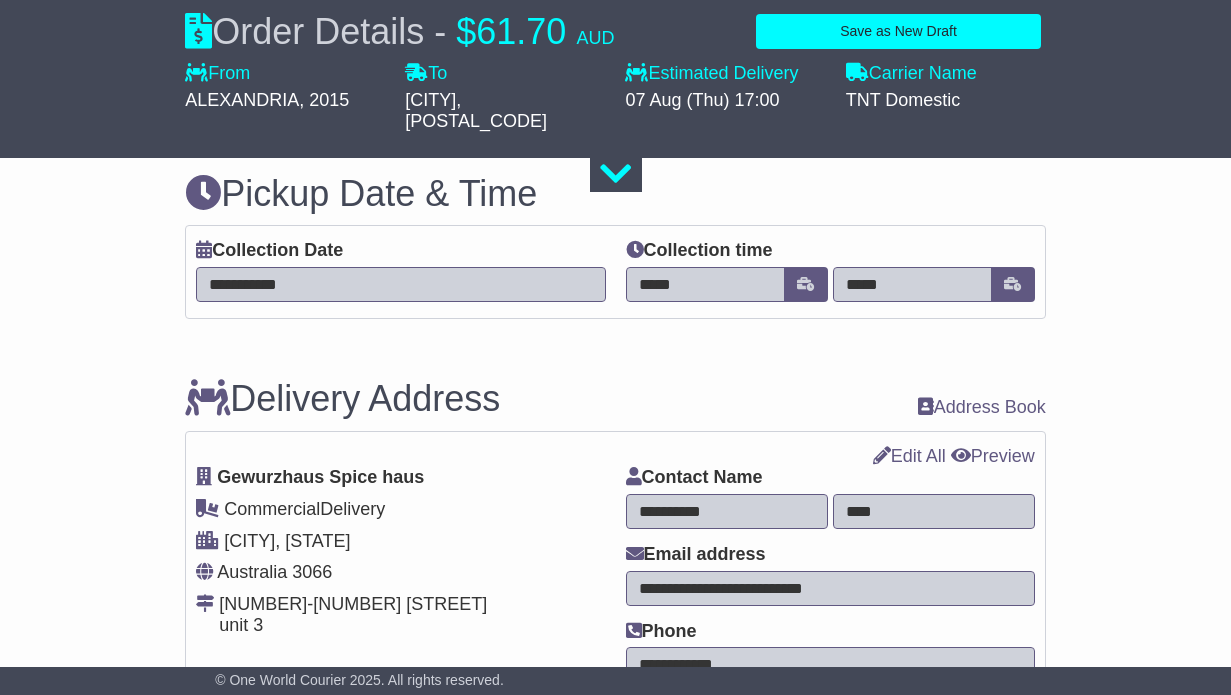 click on "*****" at bounding box center [705, 284] 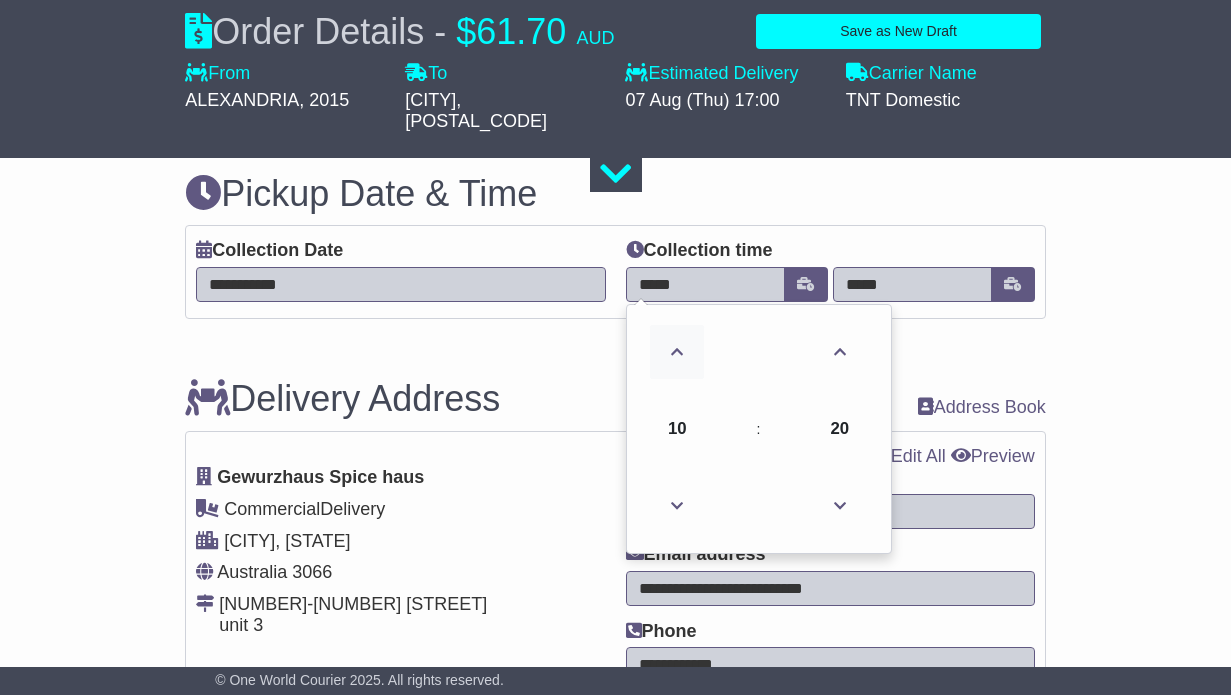 click at bounding box center (677, 352) 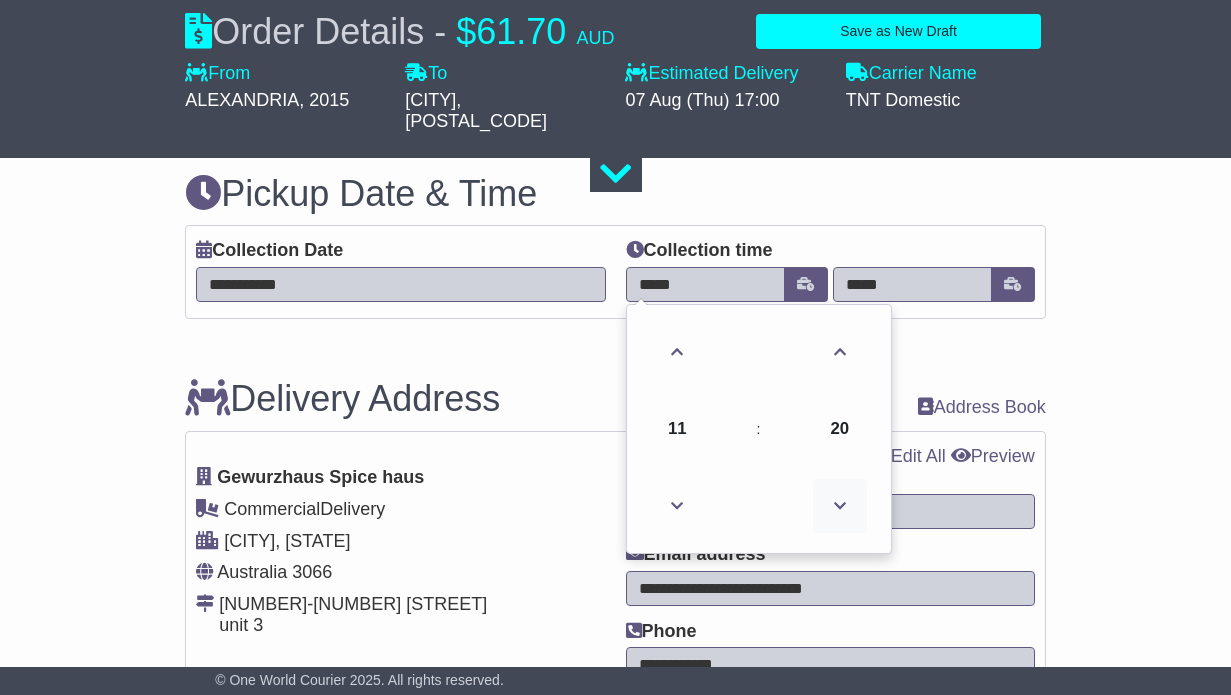 click at bounding box center [840, 506] 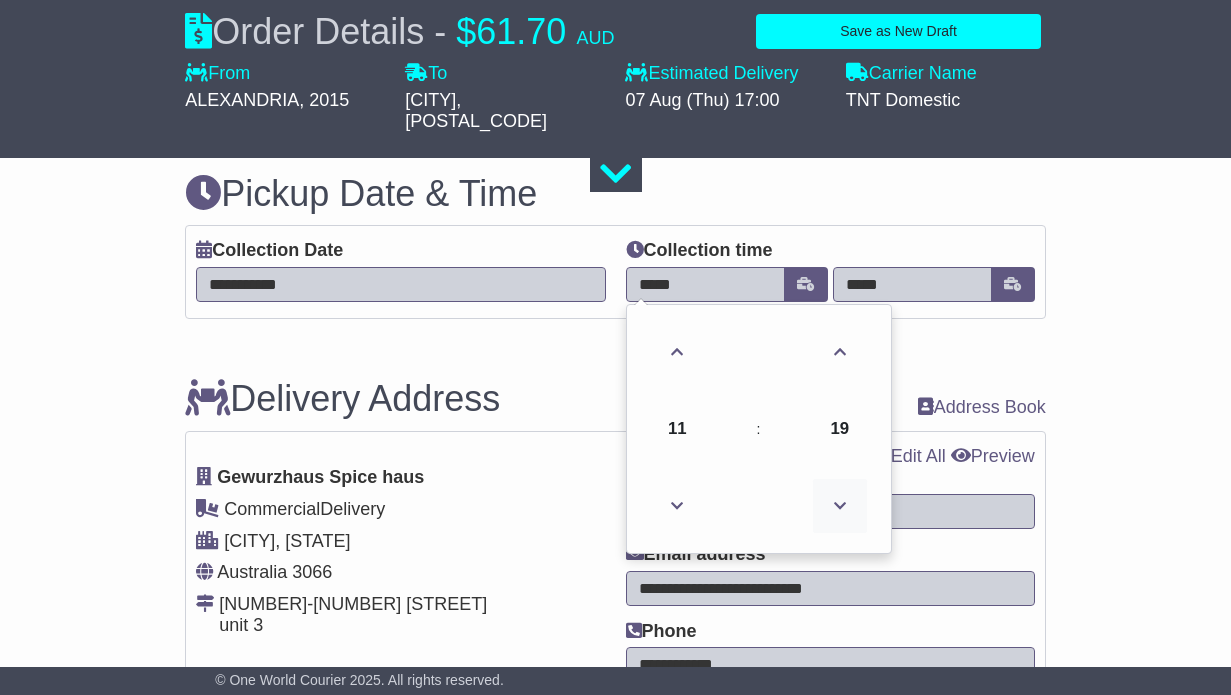 click at bounding box center (840, 506) 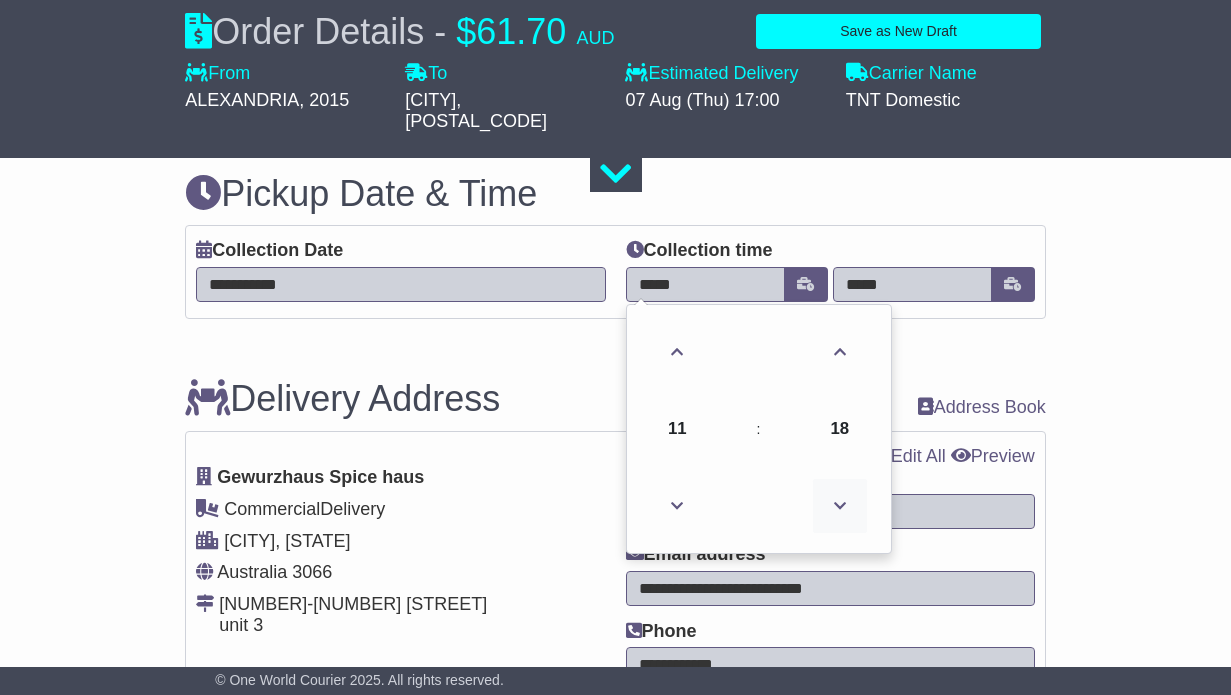 click at bounding box center [840, 506] 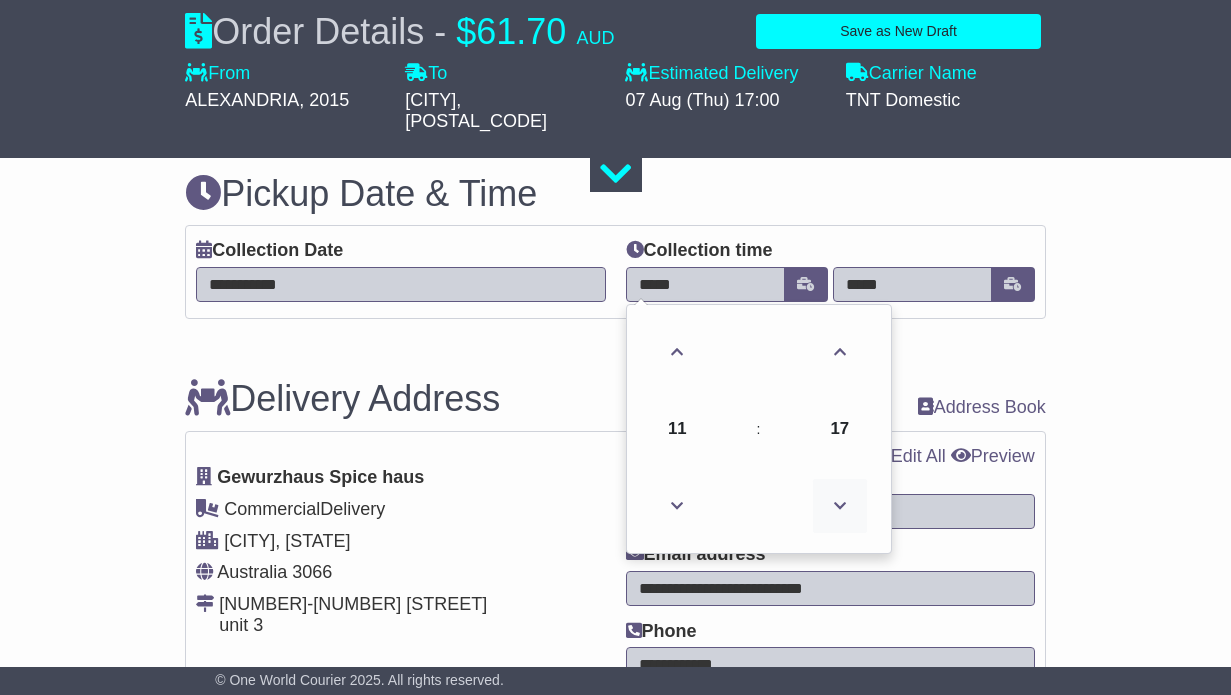 click at bounding box center (840, 506) 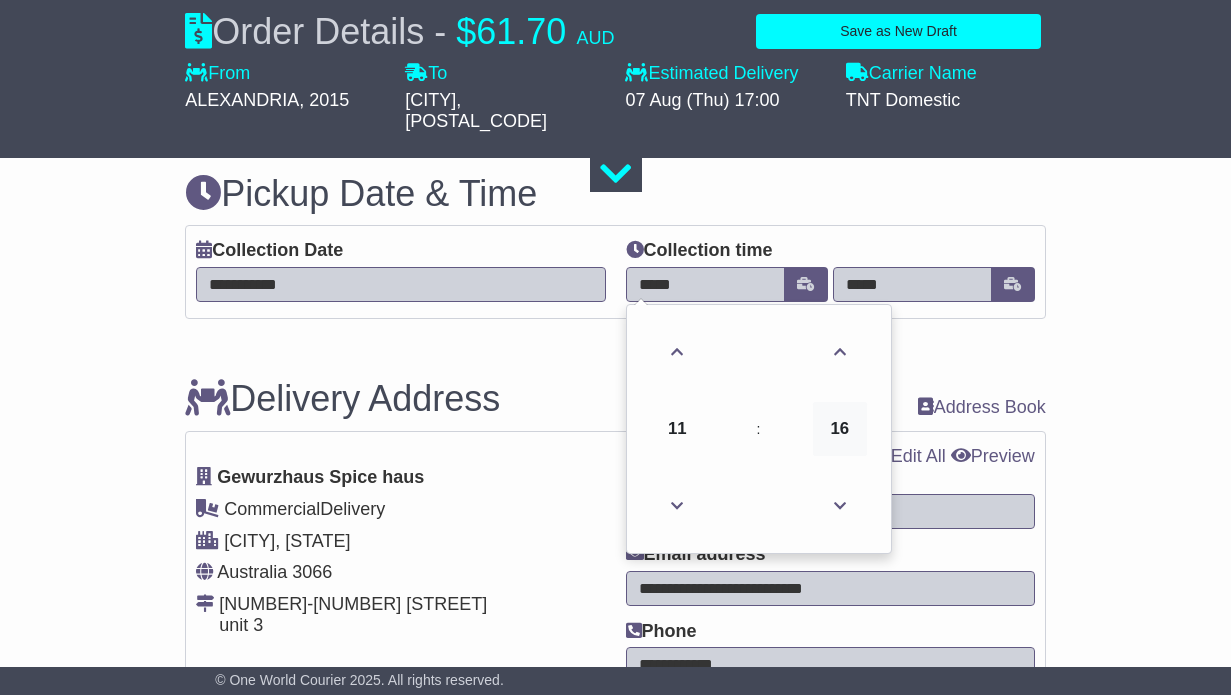 click on "16" at bounding box center [840, 429] 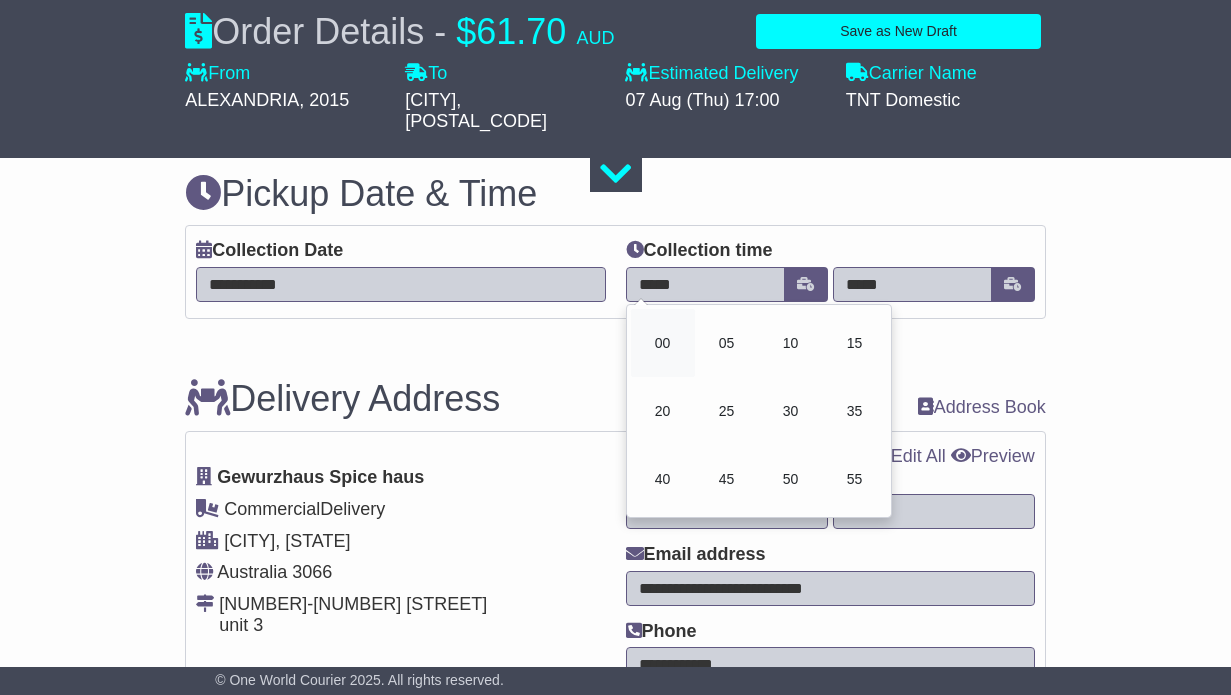click on "00" at bounding box center [663, 343] 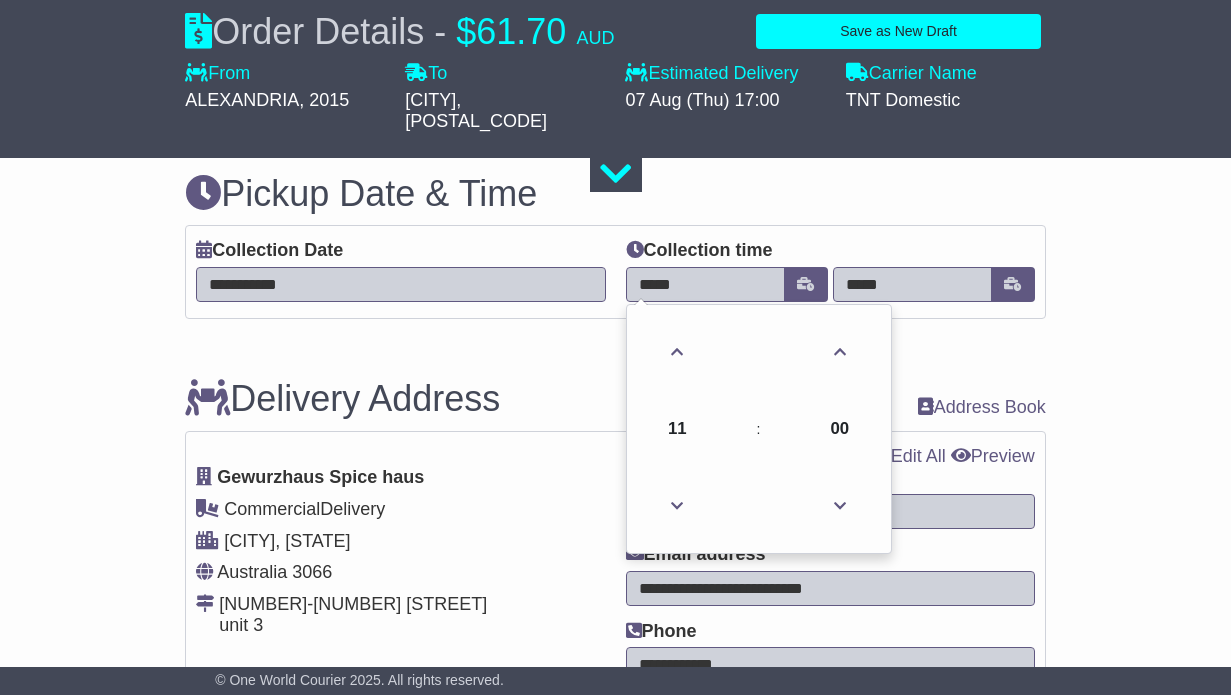 click on "About your package
What is your Package
Documents
Non-Documents
What are the Incoterms?
***
***
***
***
***
***
Description of Goods
Attention: dangerous goods are not allowed by service.
Your Internal Reference (required)
Any Dangerous Goods?
No" at bounding box center (615, 518) 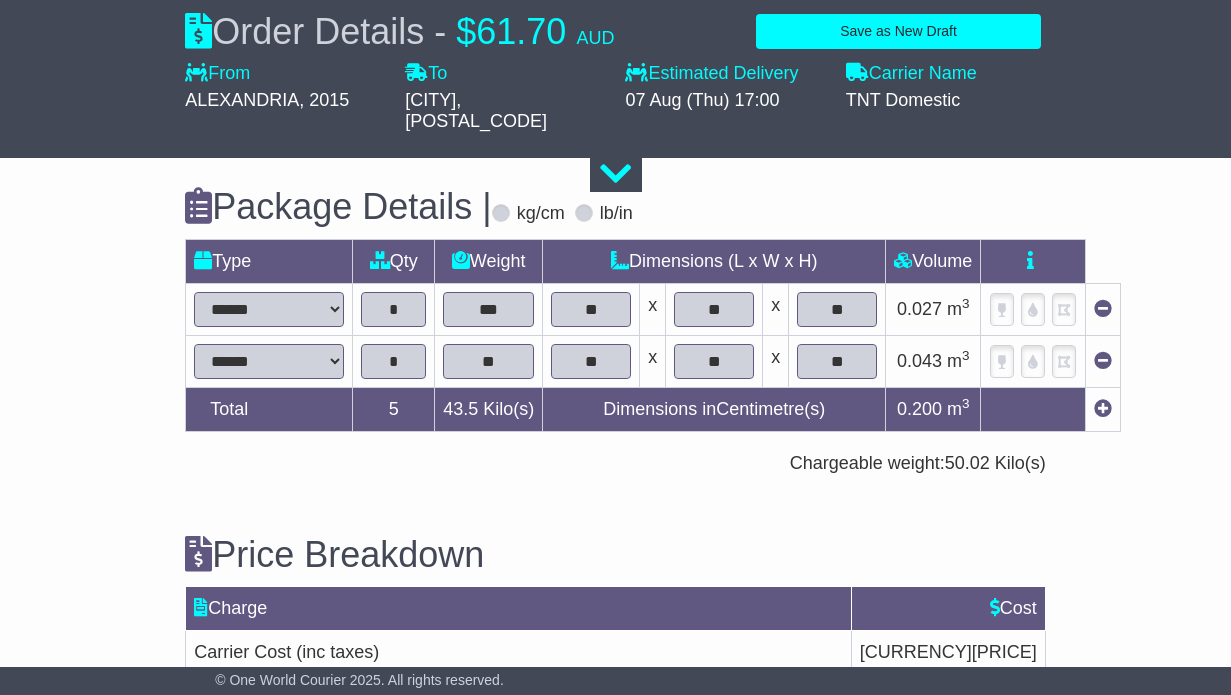 scroll, scrollTop: 2461, scrollLeft: 0, axis: vertical 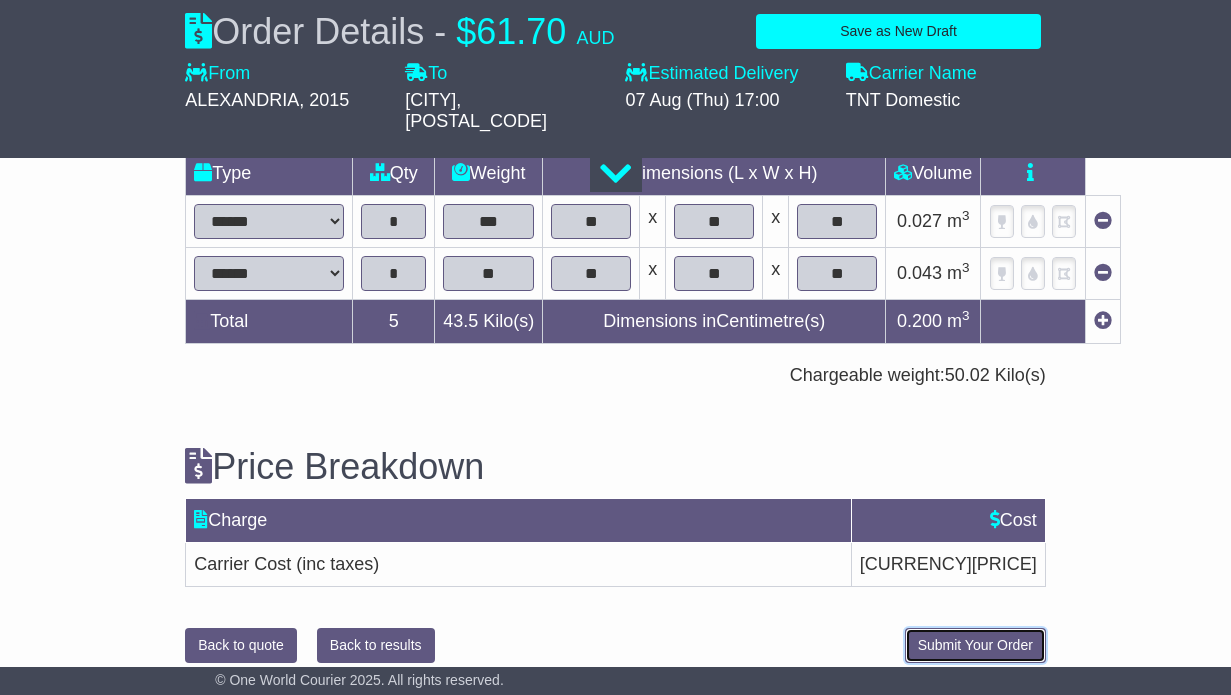 click on "Submit Your Order" at bounding box center (975, 645) 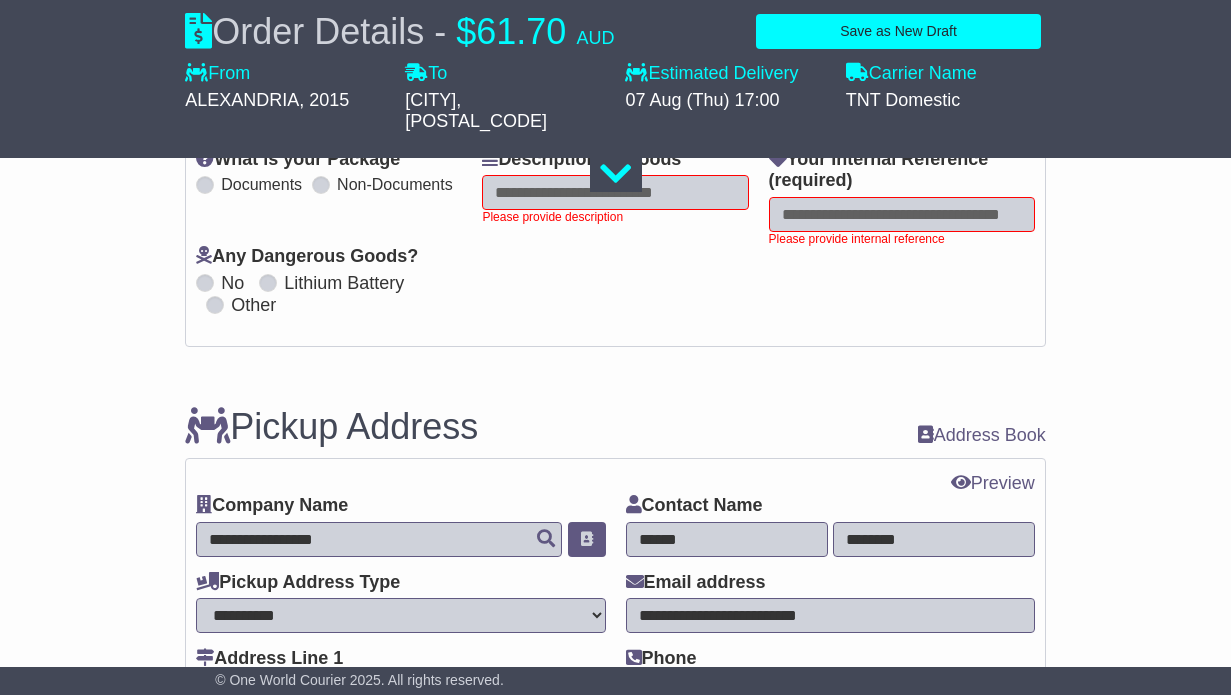 scroll, scrollTop: 326, scrollLeft: 0, axis: vertical 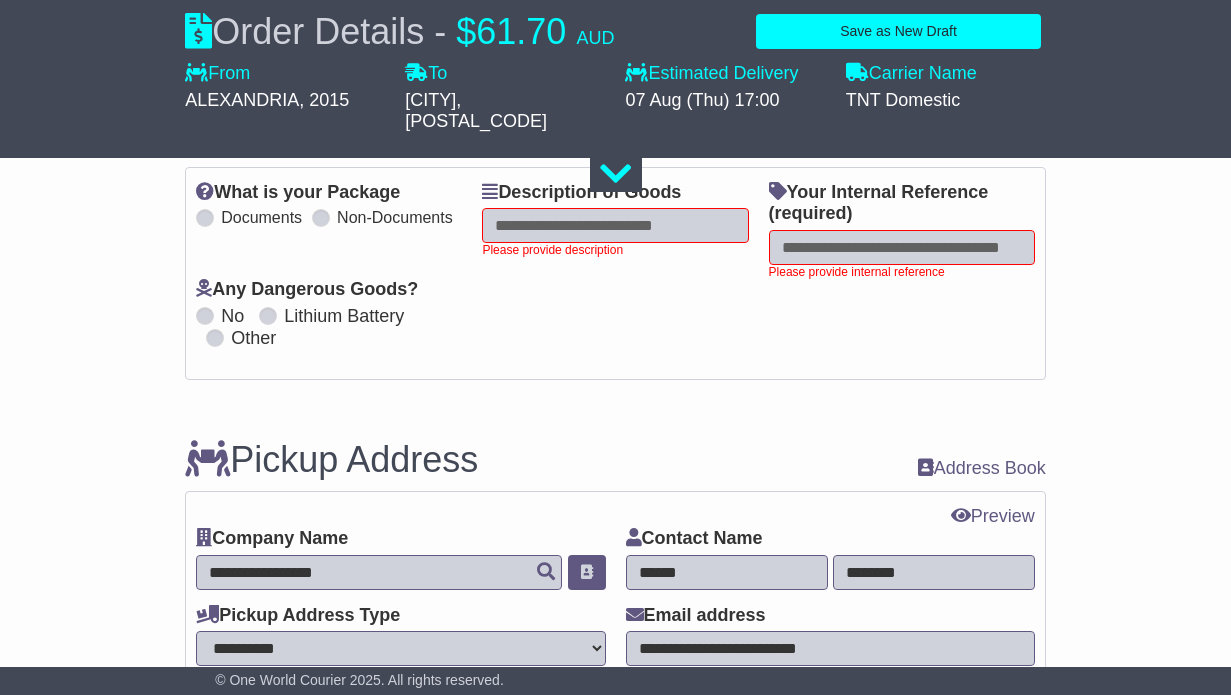 click at bounding box center [615, 225] 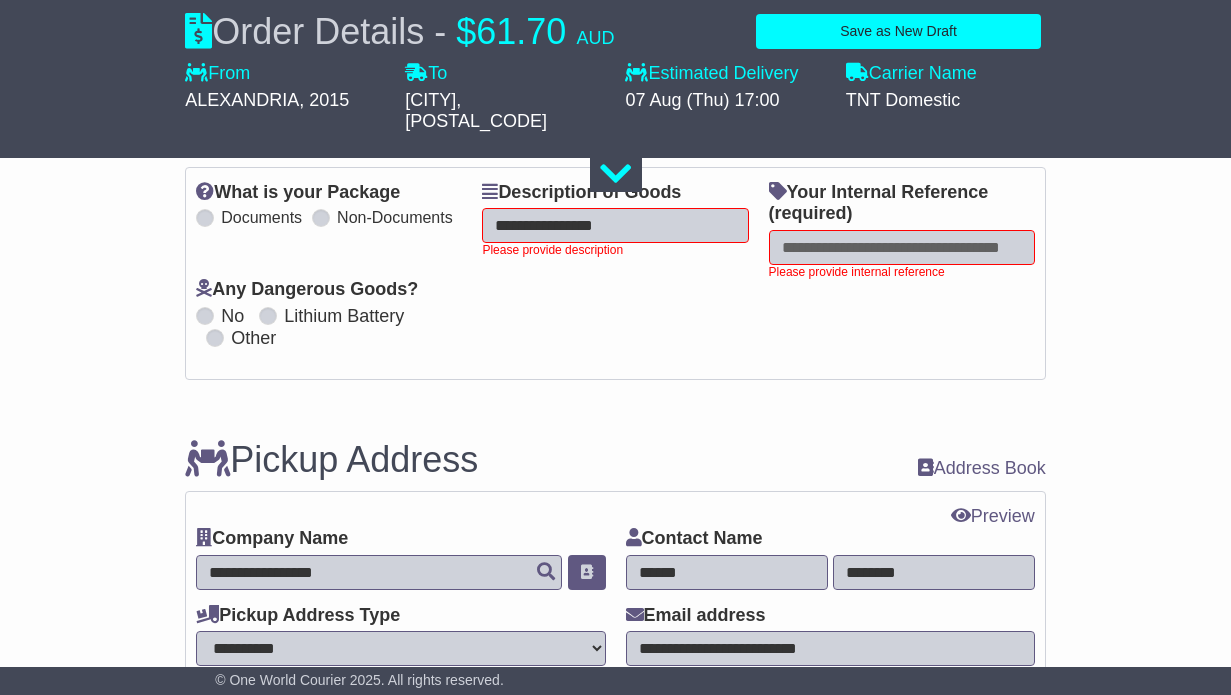 type on "**********" 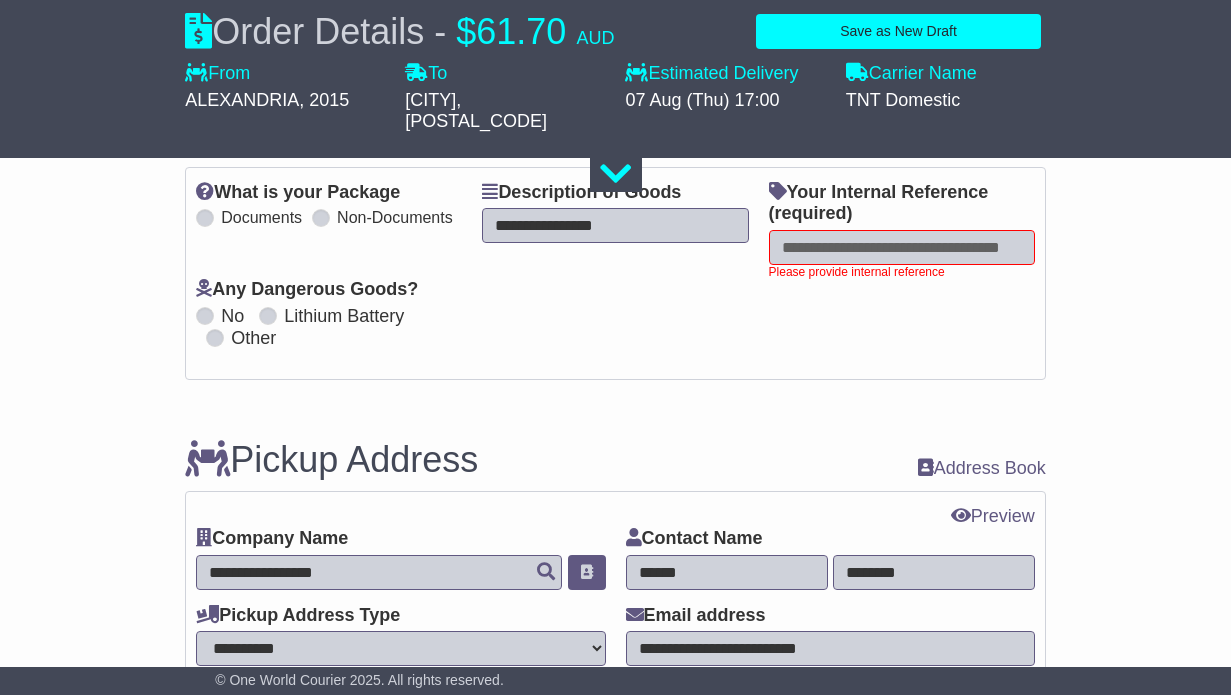 click on "**********" at bounding box center [615, 225] 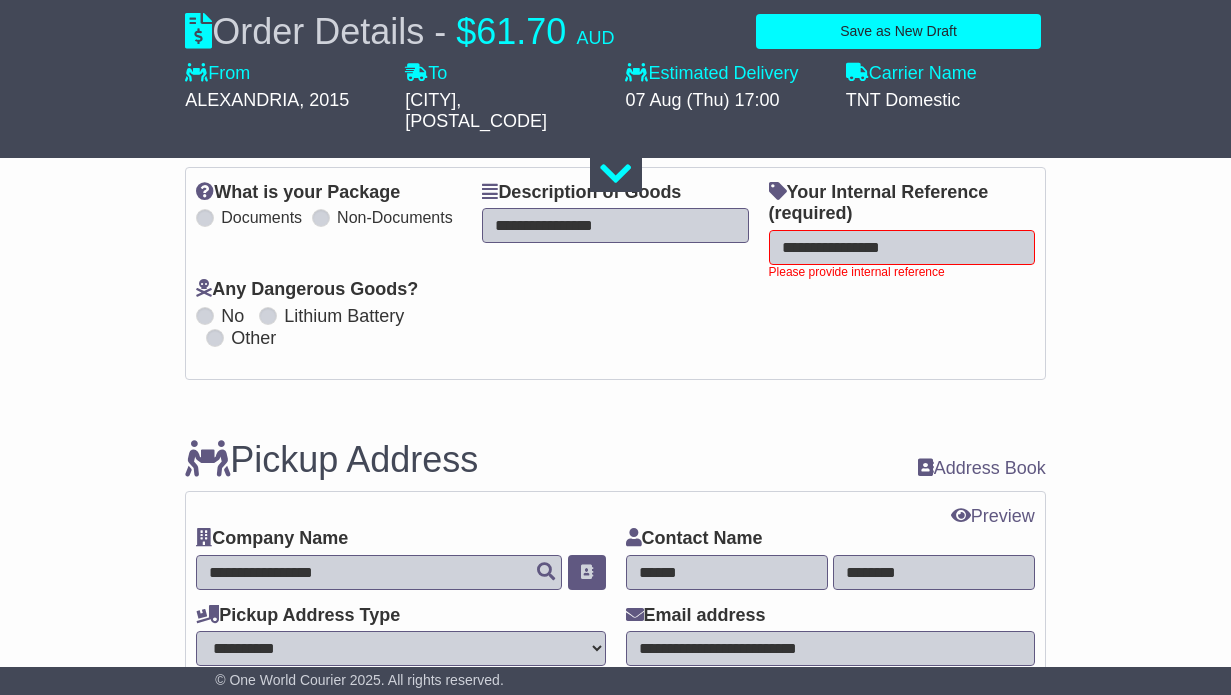 type on "**********" 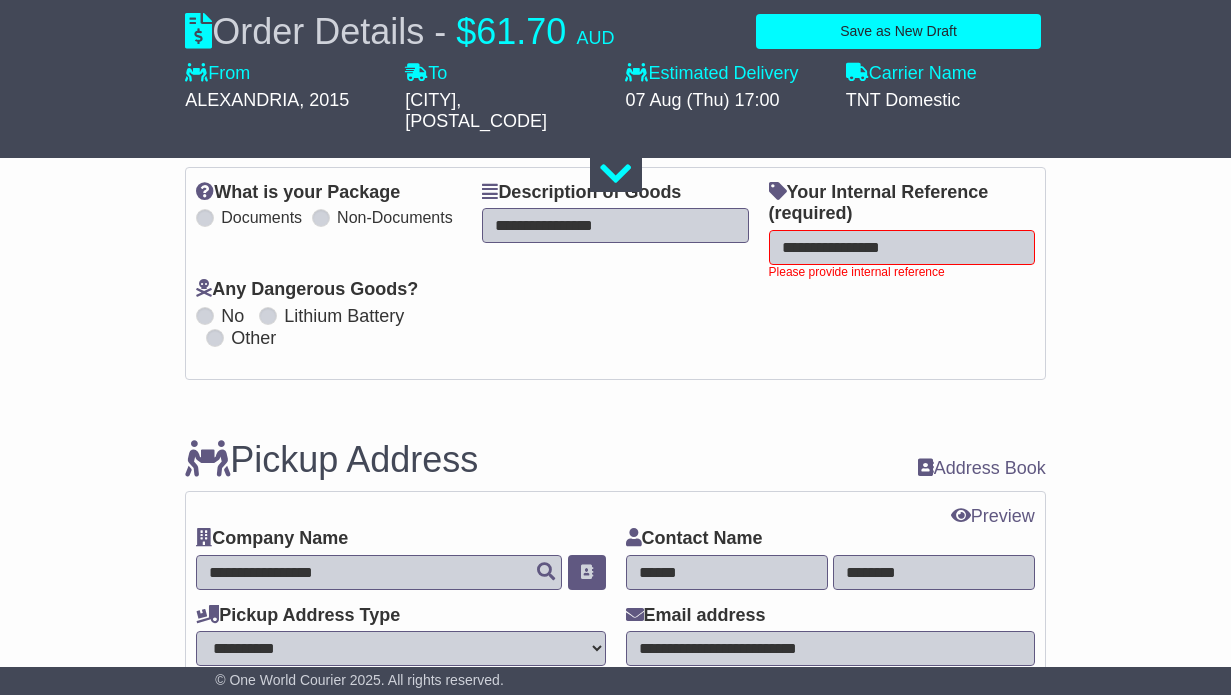 click on "**********" at bounding box center [615, 1421] 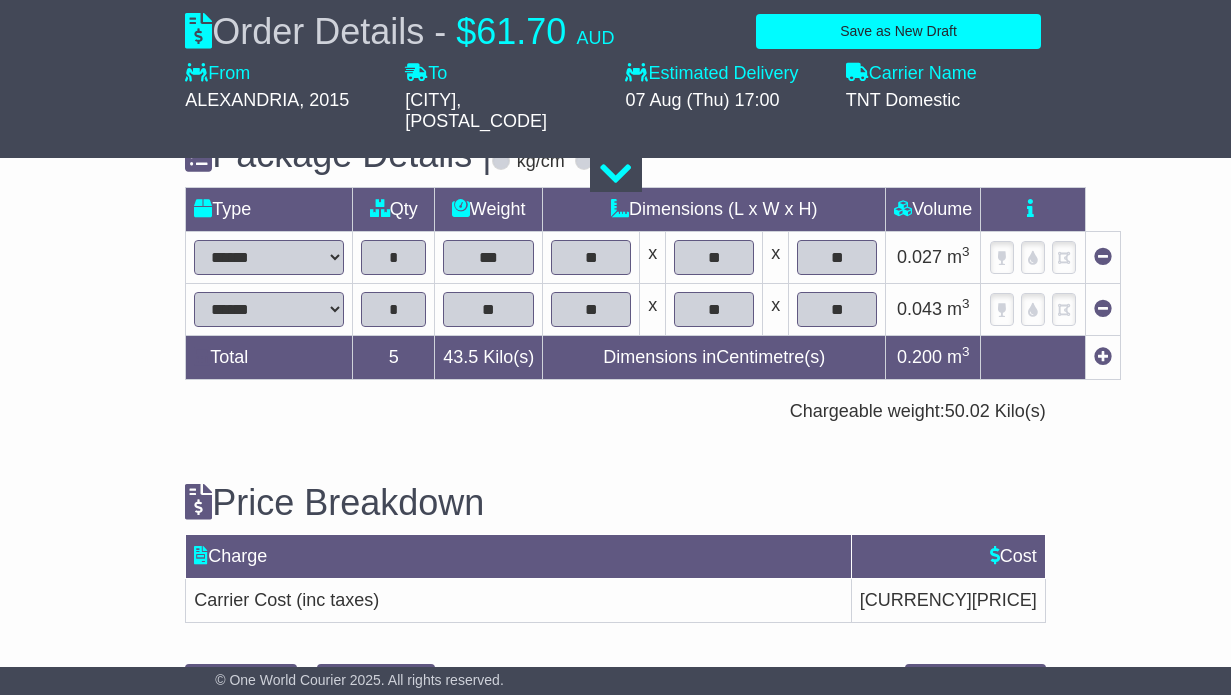scroll, scrollTop: 2461, scrollLeft: 0, axis: vertical 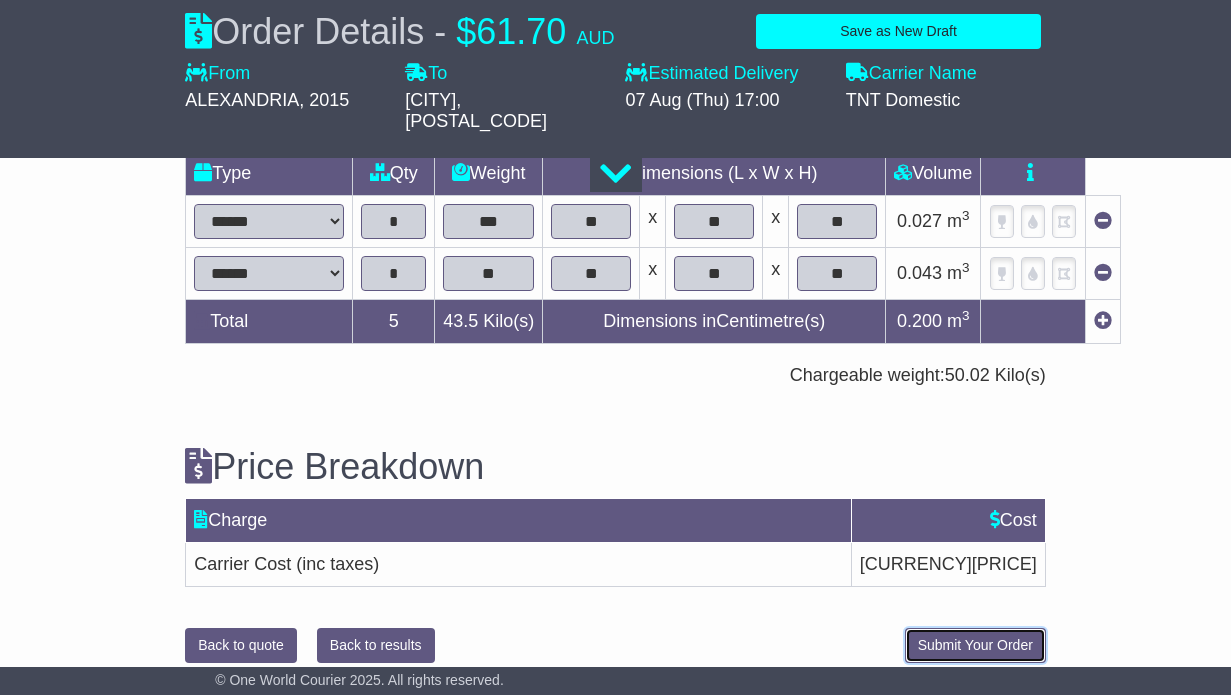 click on "Submit Your Order" at bounding box center [975, 645] 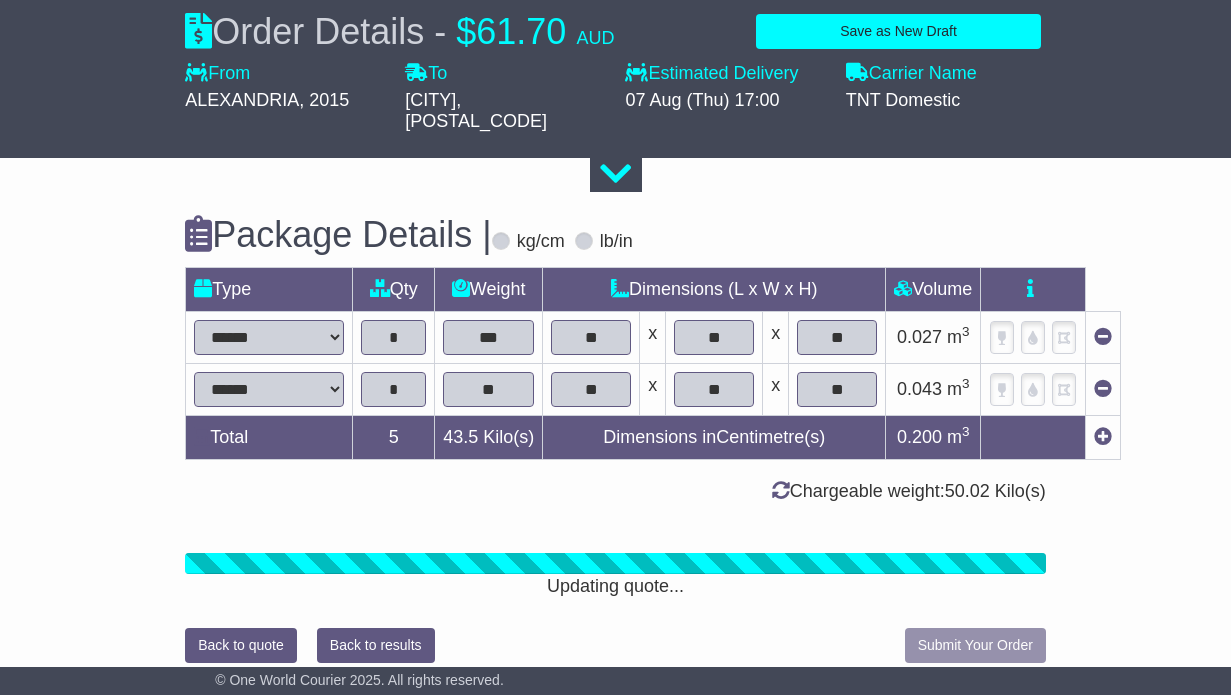scroll, scrollTop: 2461, scrollLeft: 0, axis: vertical 